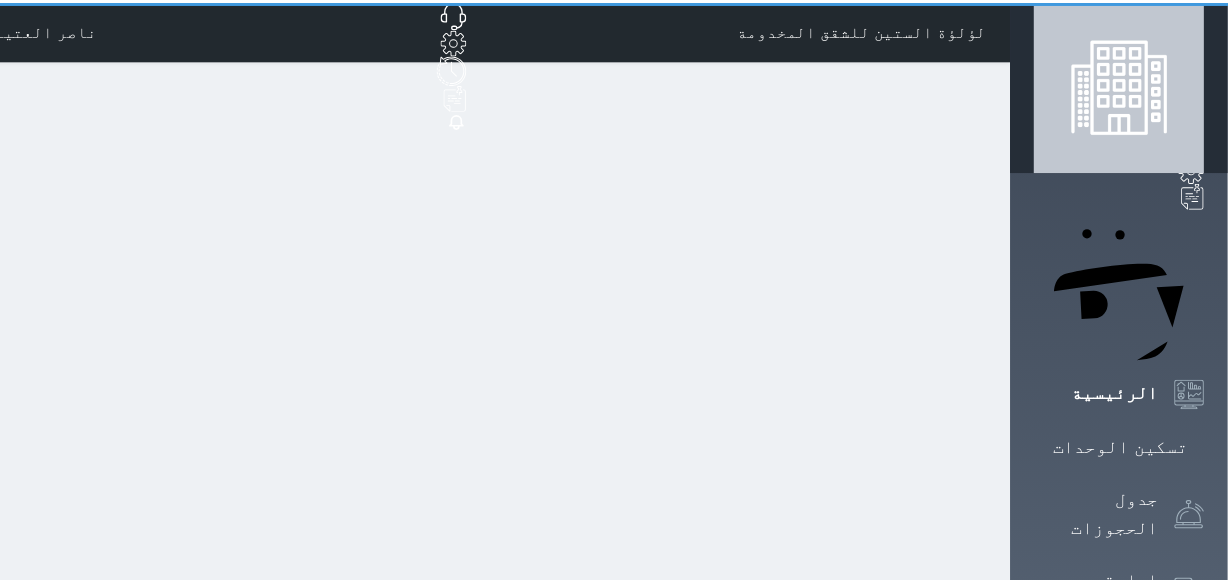 scroll, scrollTop: 0, scrollLeft: 0, axis: both 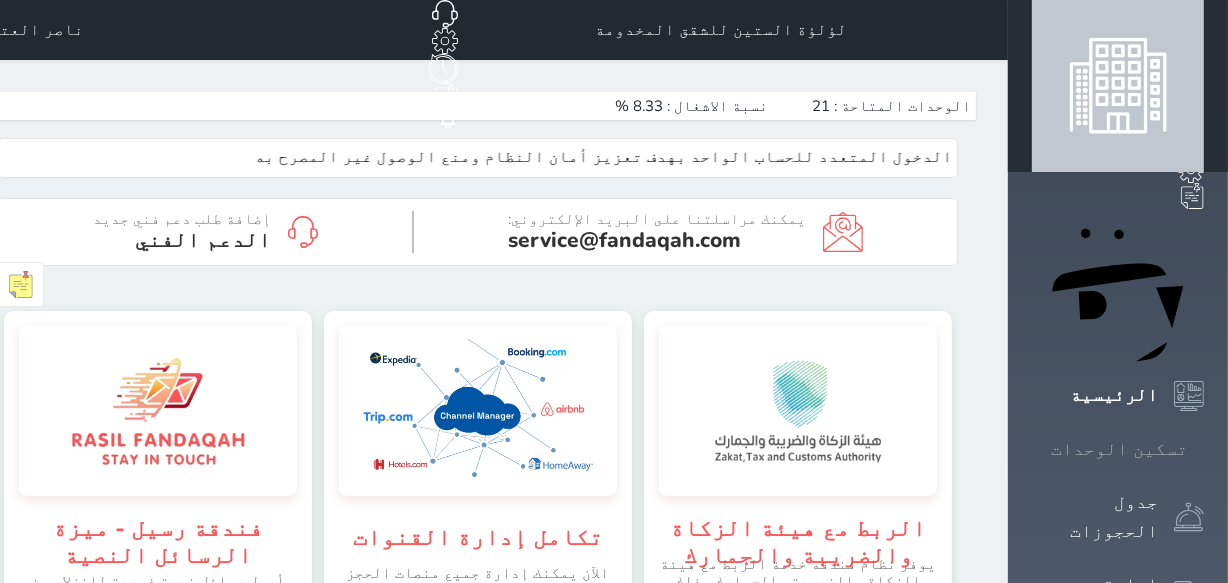 click at bounding box center (1204, 449) 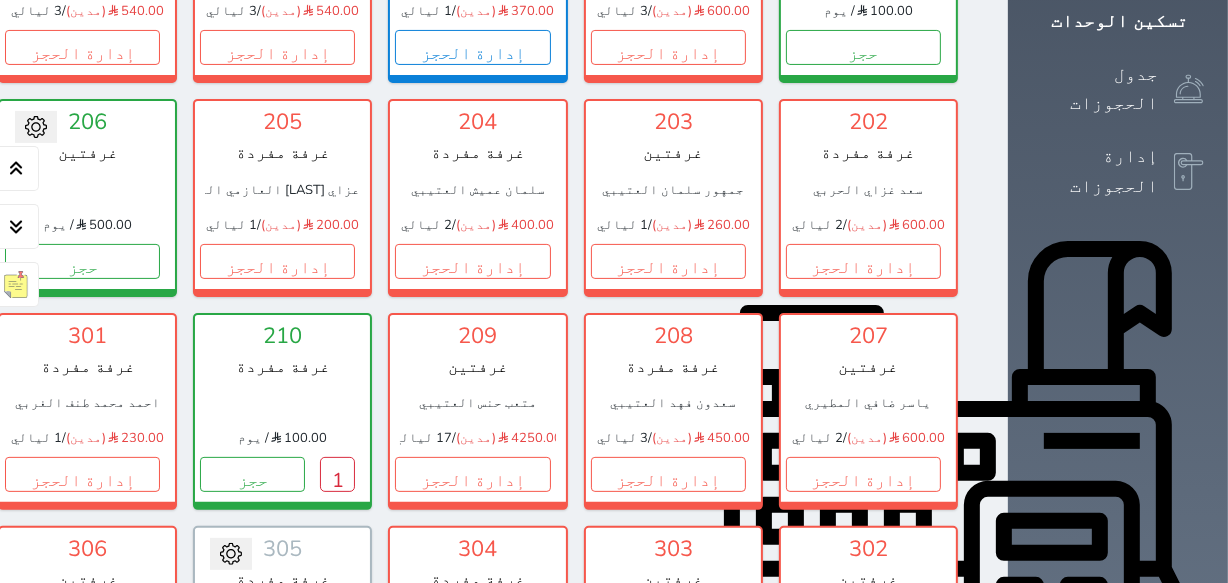scroll, scrollTop: 441, scrollLeft: 0, axis: vertical 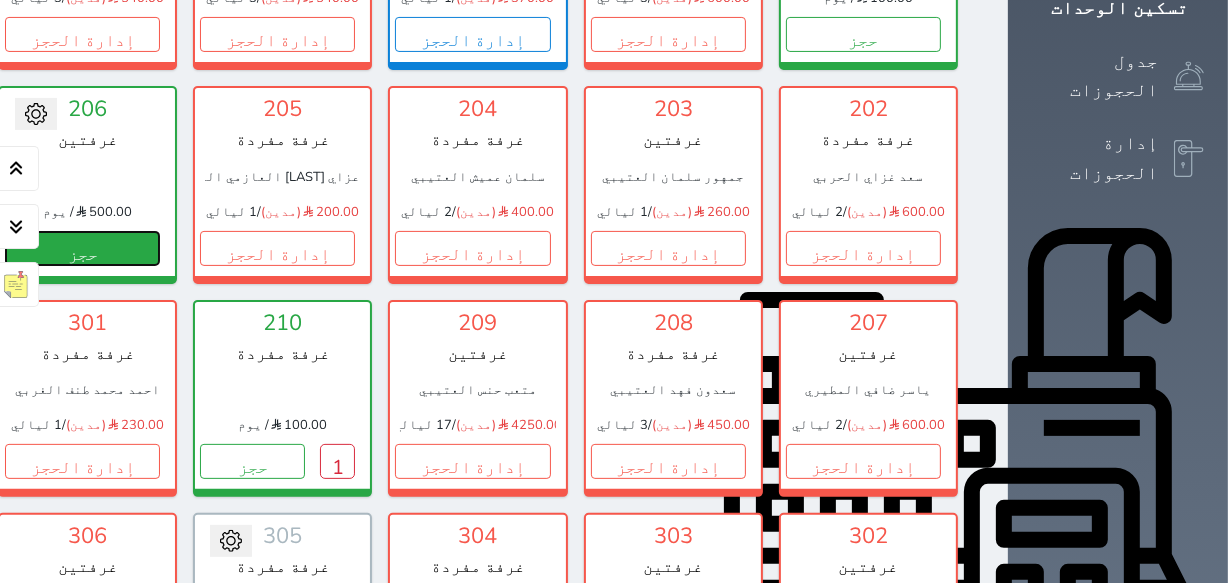 click on "حجز" at bounding box center (82, 248) 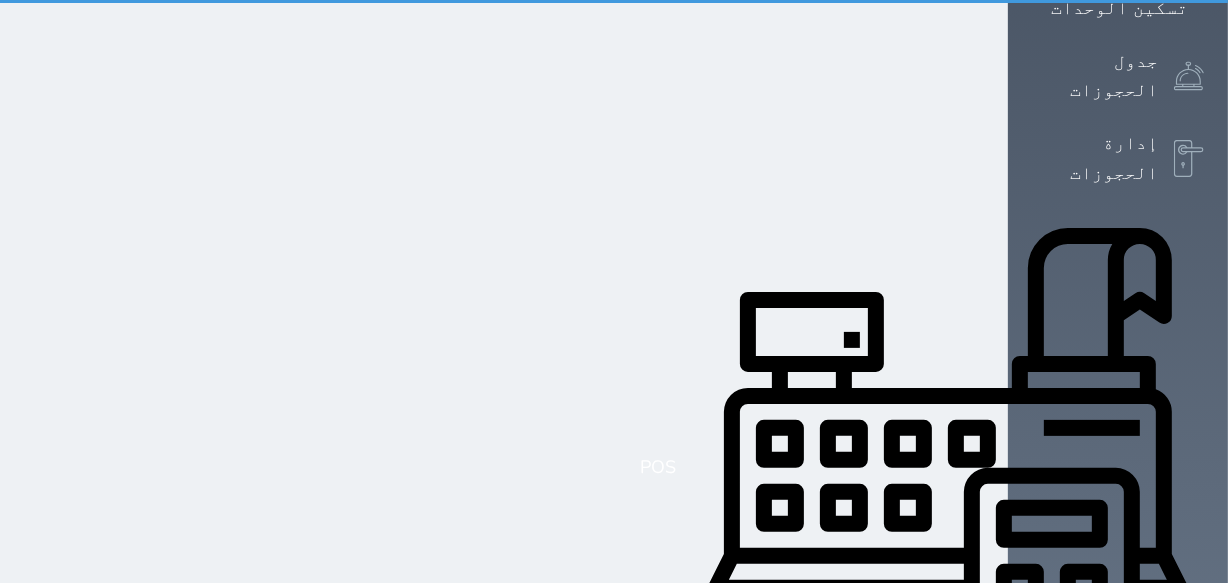 scroll, scrollTop: 0, scrollLeft: 0, axis: both 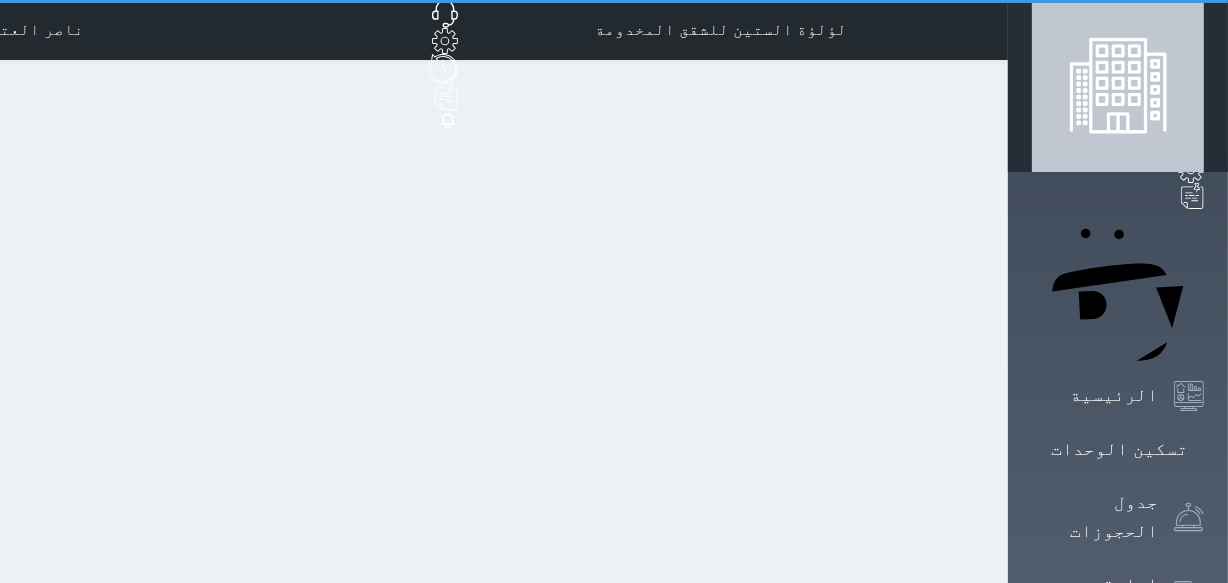 select on "1" 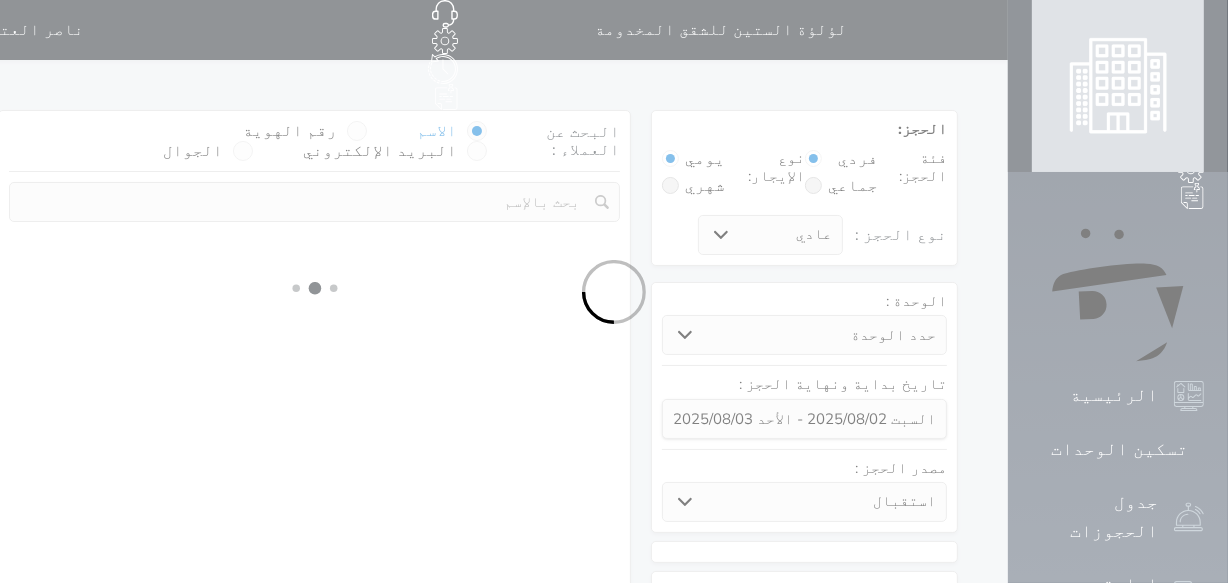 select 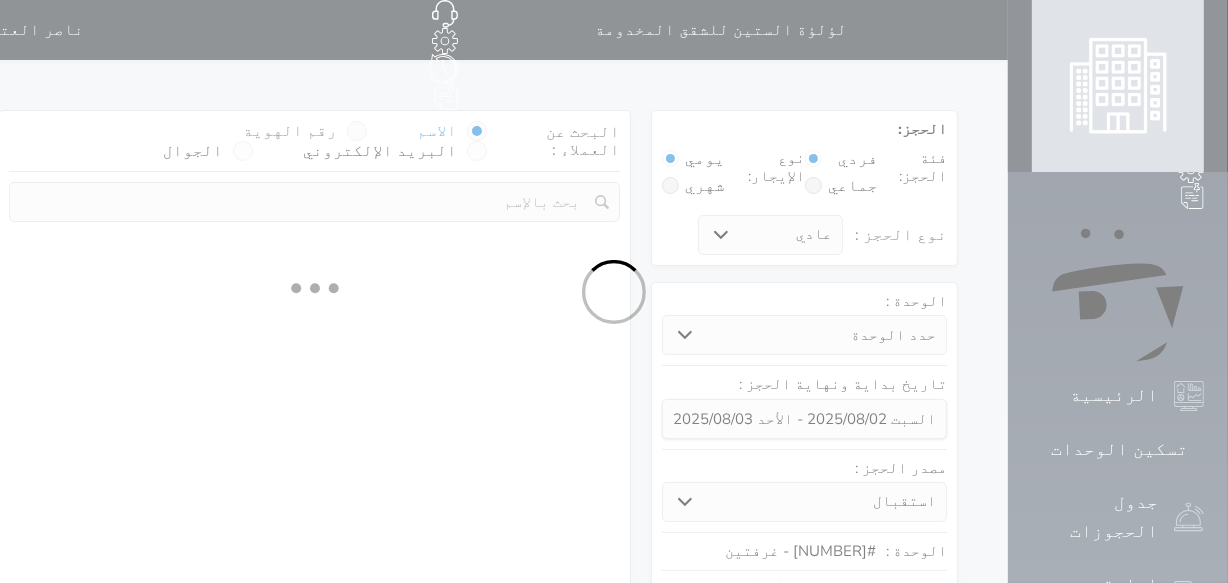 select on "1" 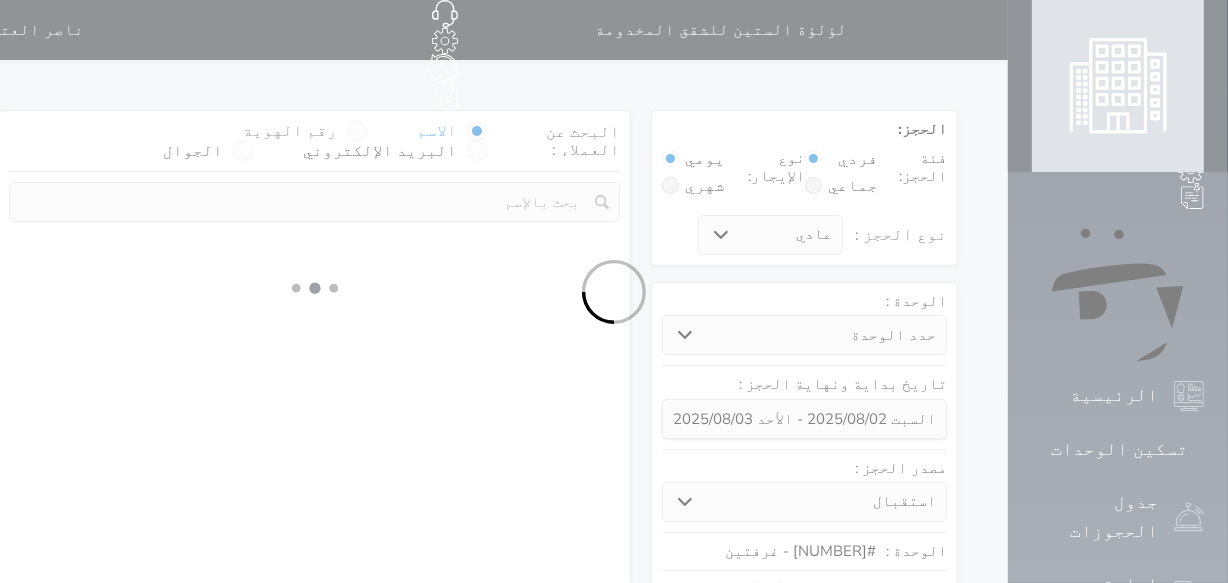 select on "113" 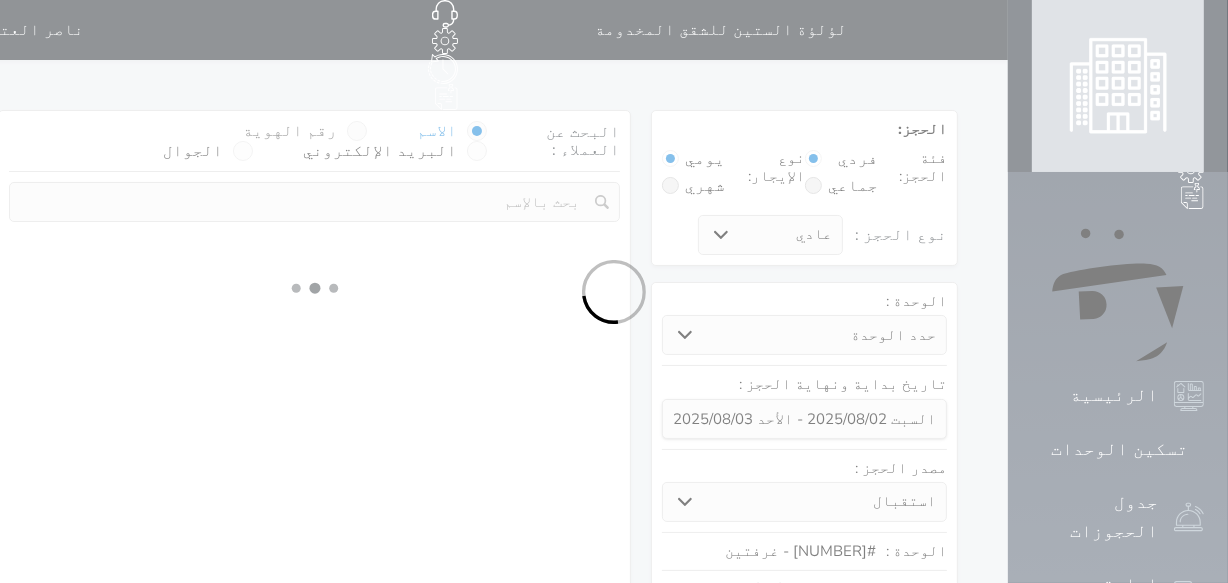 select on "1" 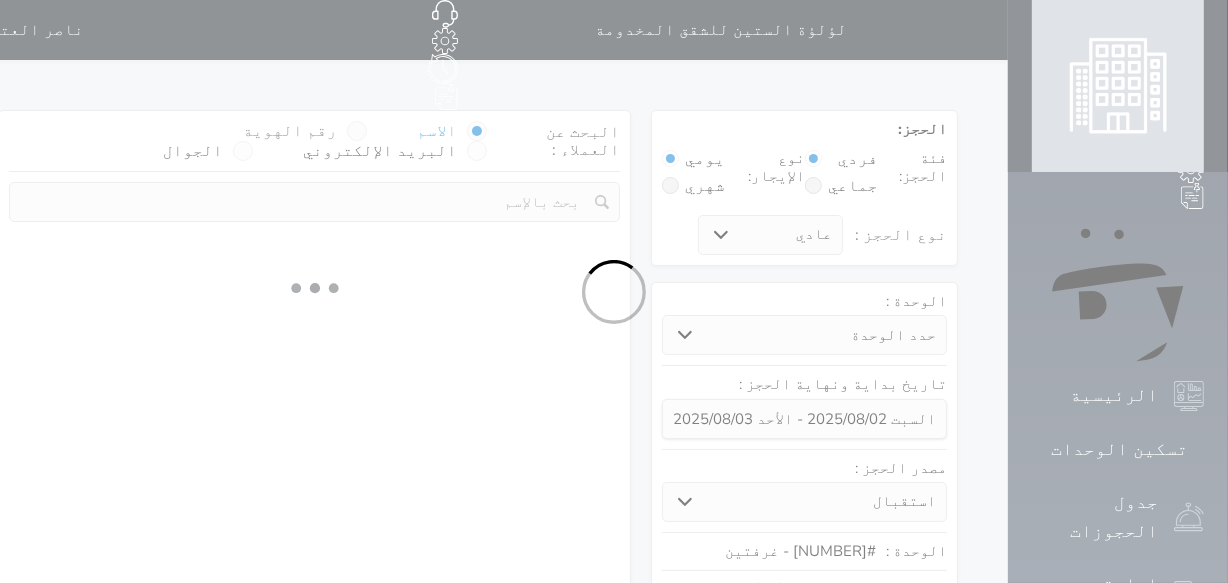 select 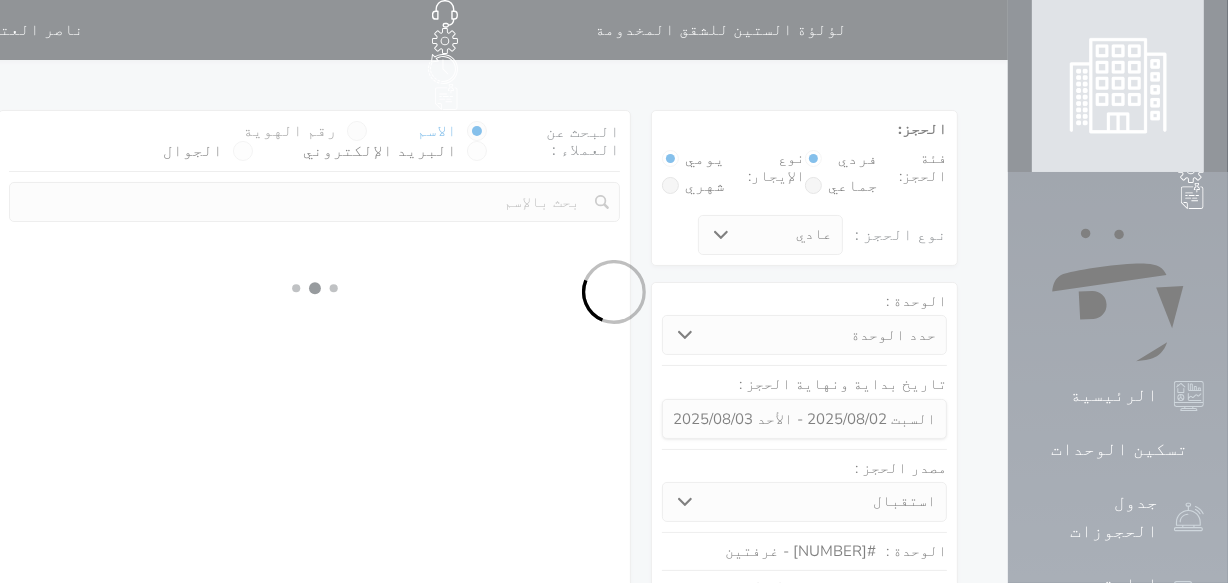 select on "7" 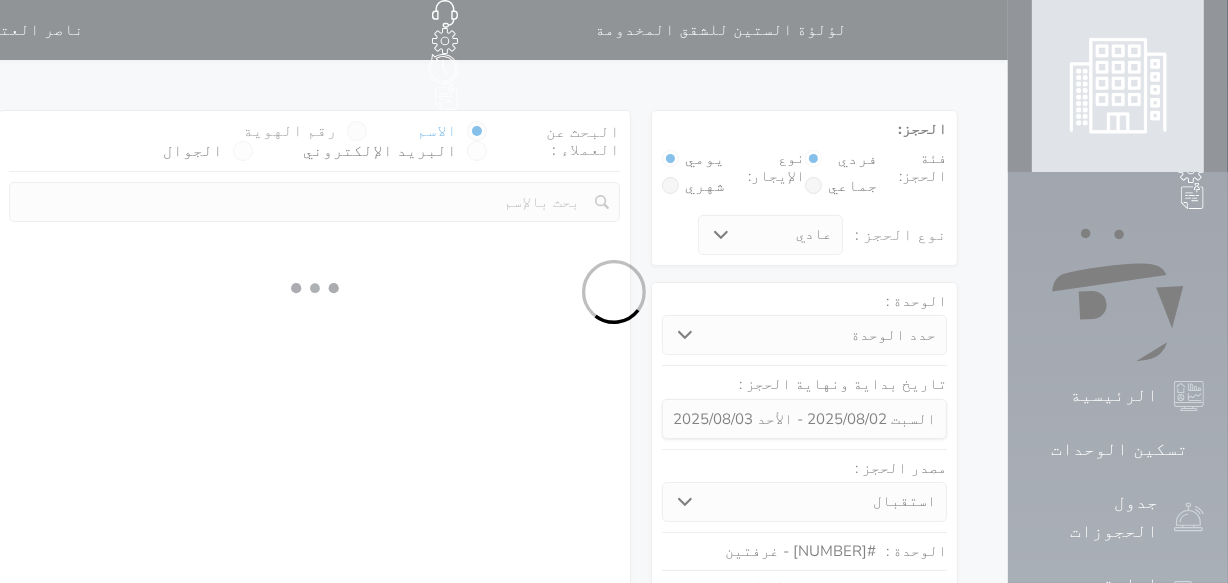 select 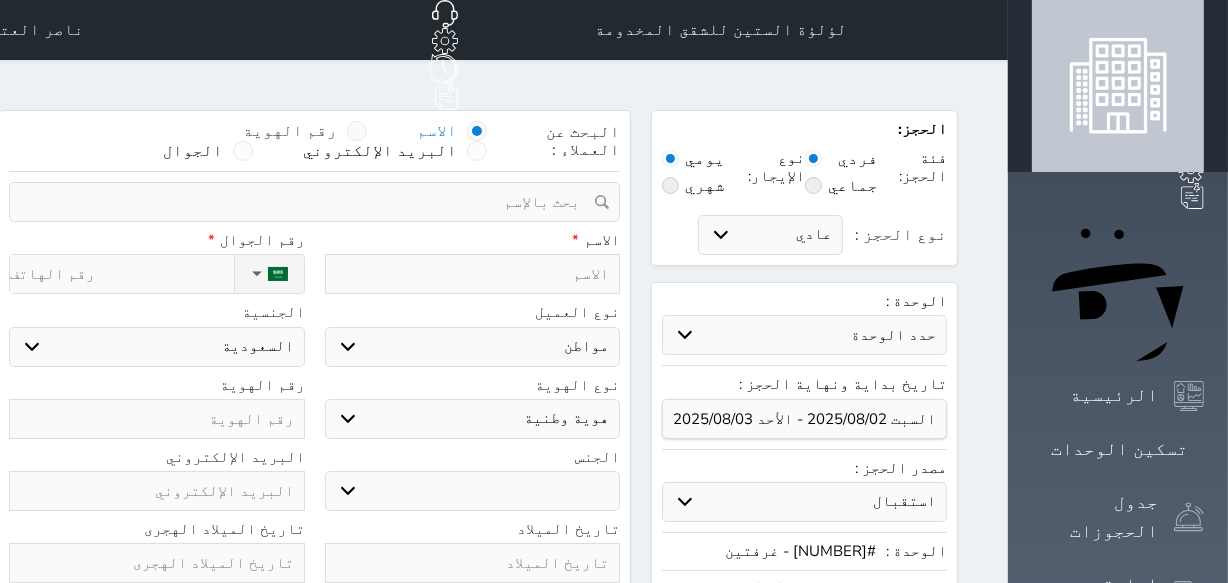 select 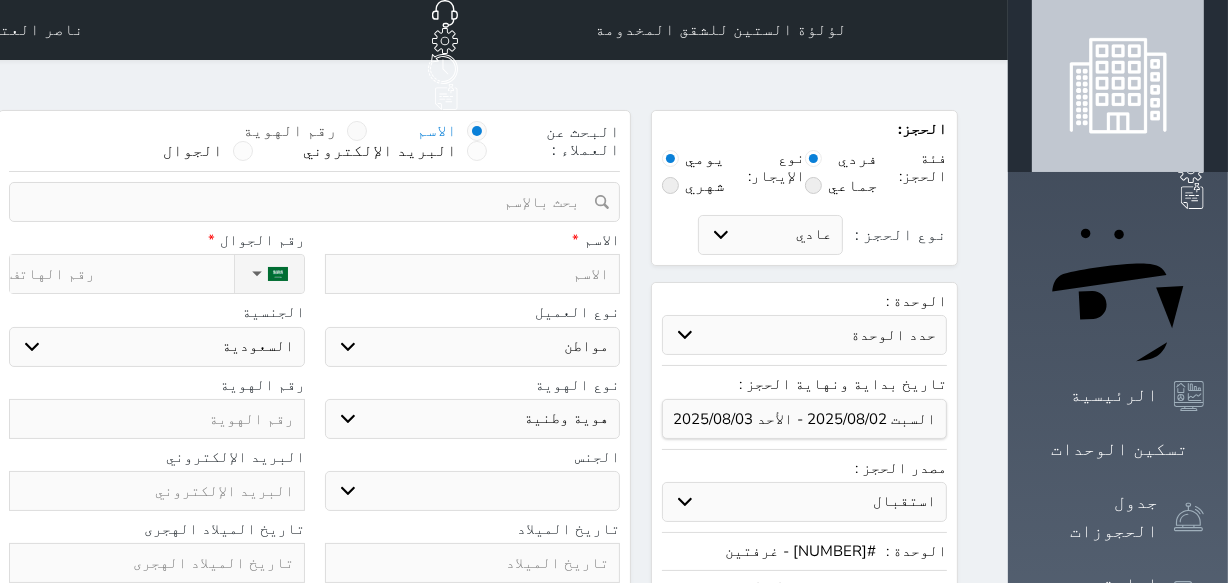 select 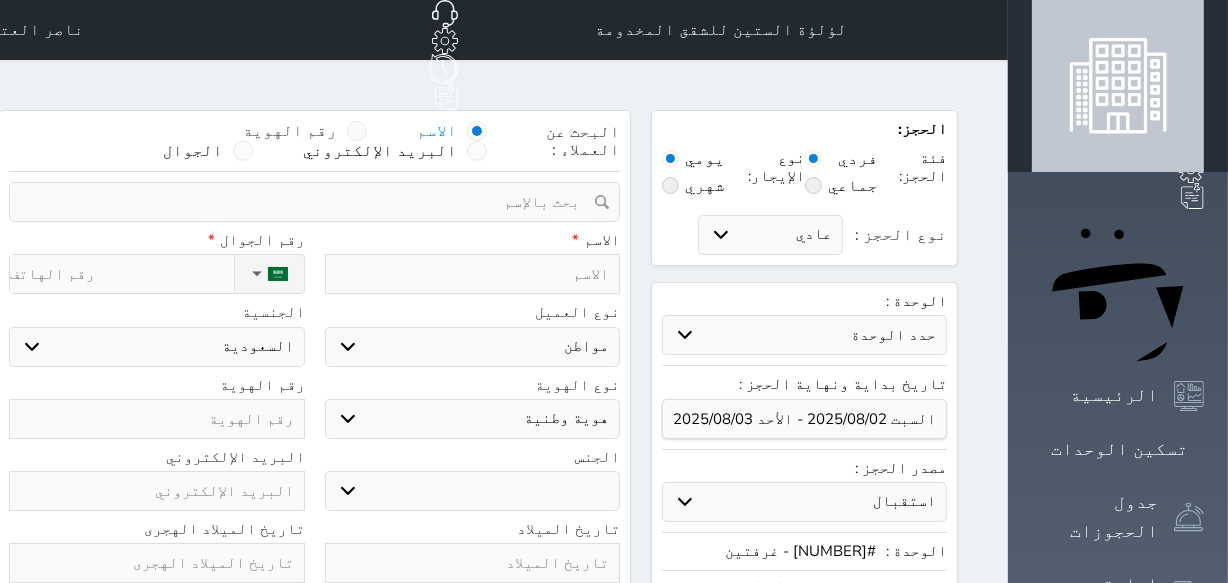 click at bounding box center [357, 131] 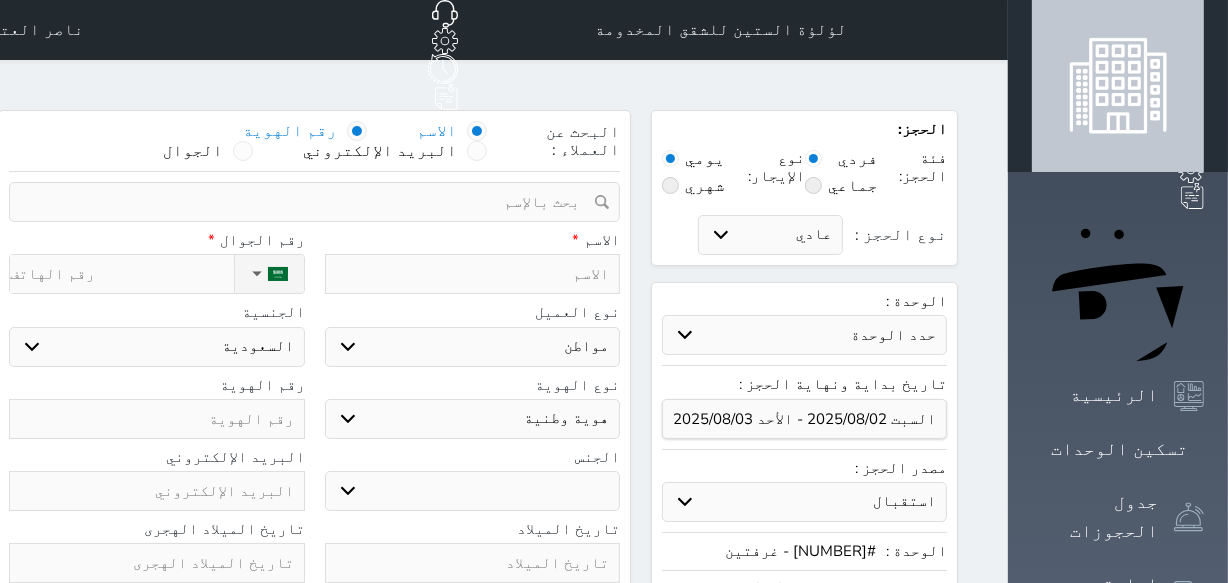 select 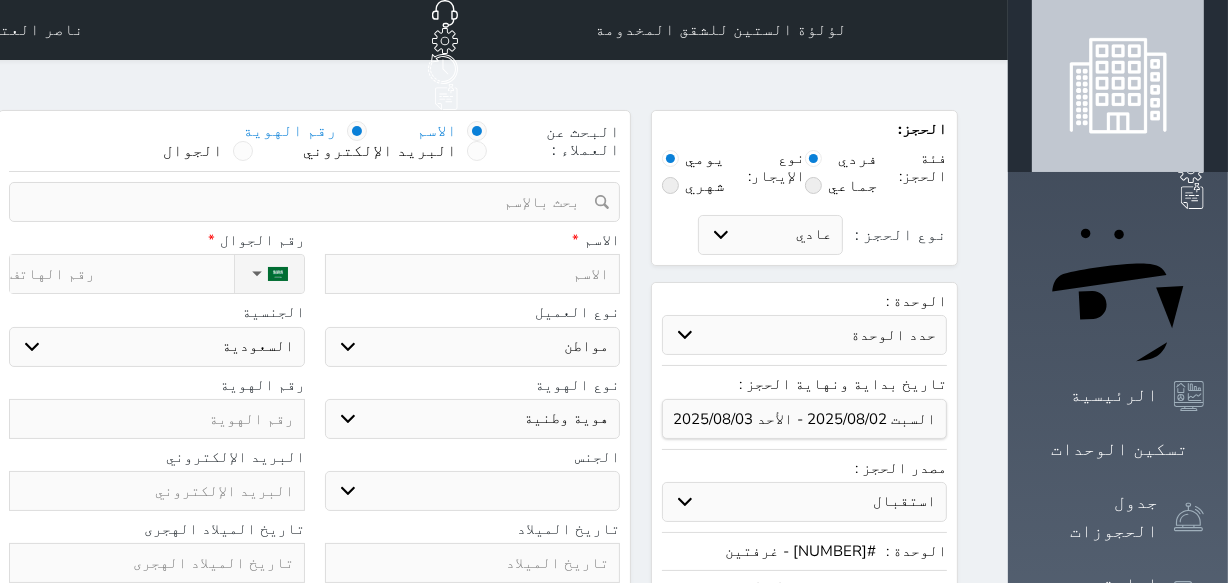 select 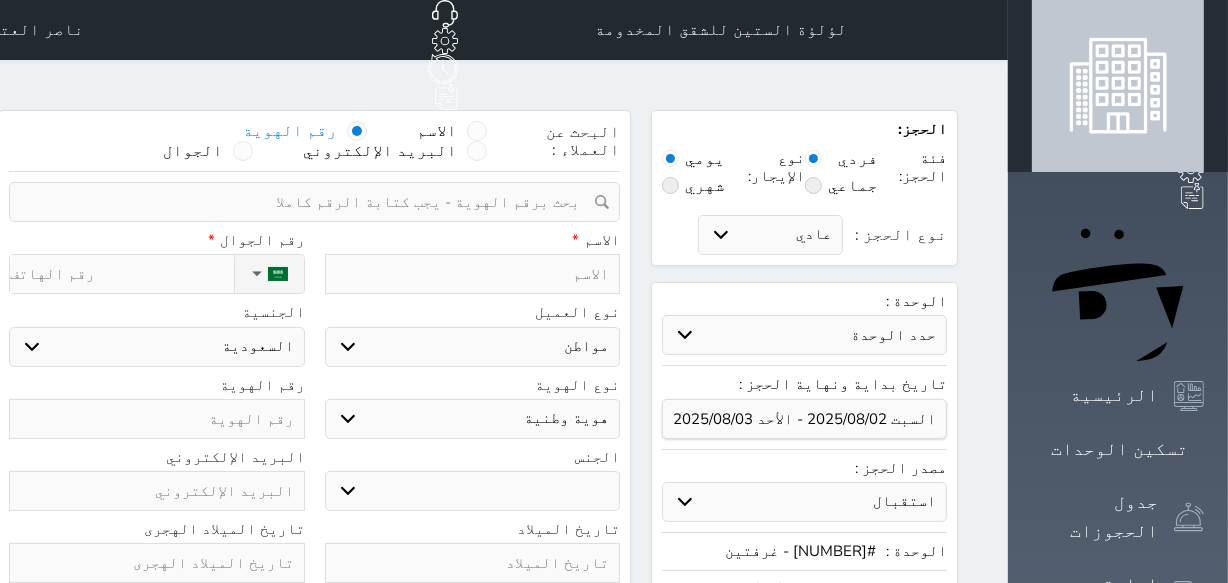 select 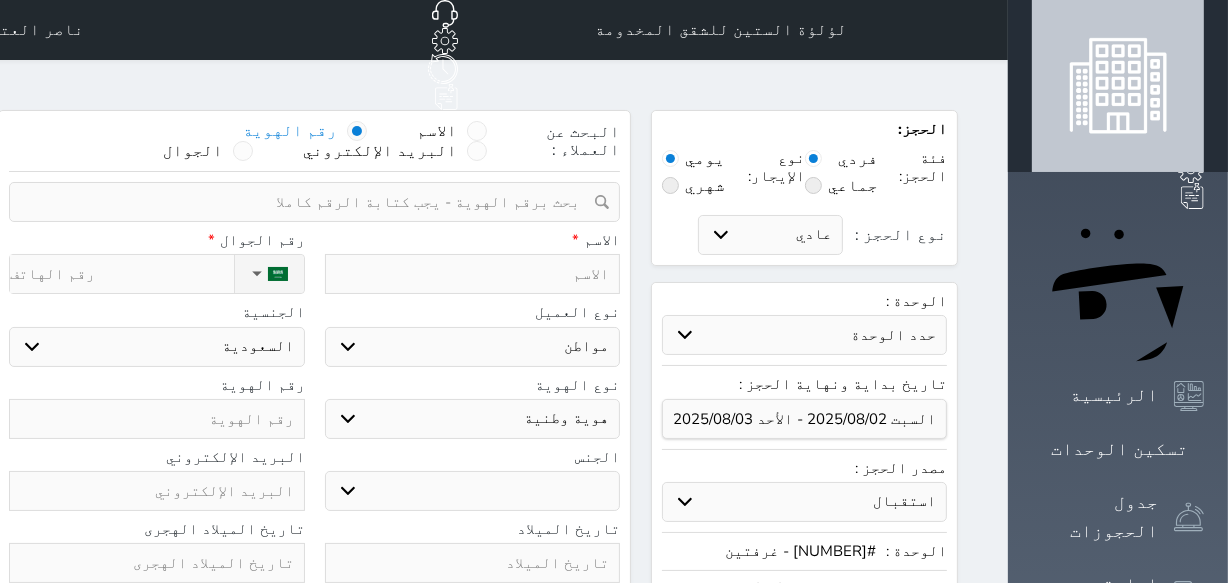 select 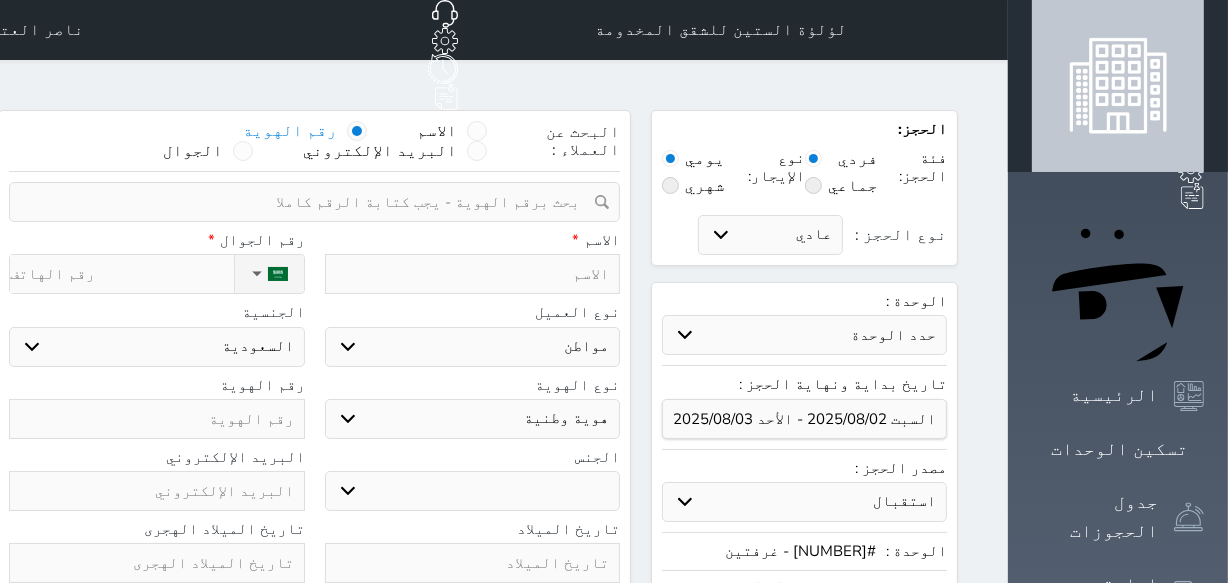 click at bounding box center (307, 202) 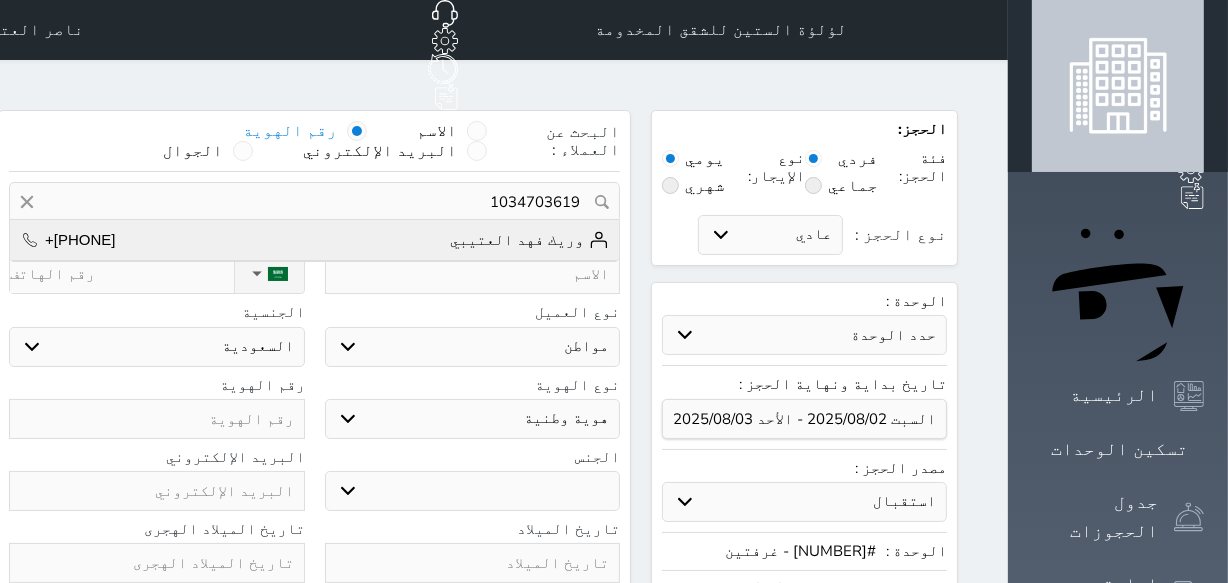 click on "وريك فهد العتيبي" at bounding box center (529, 240) 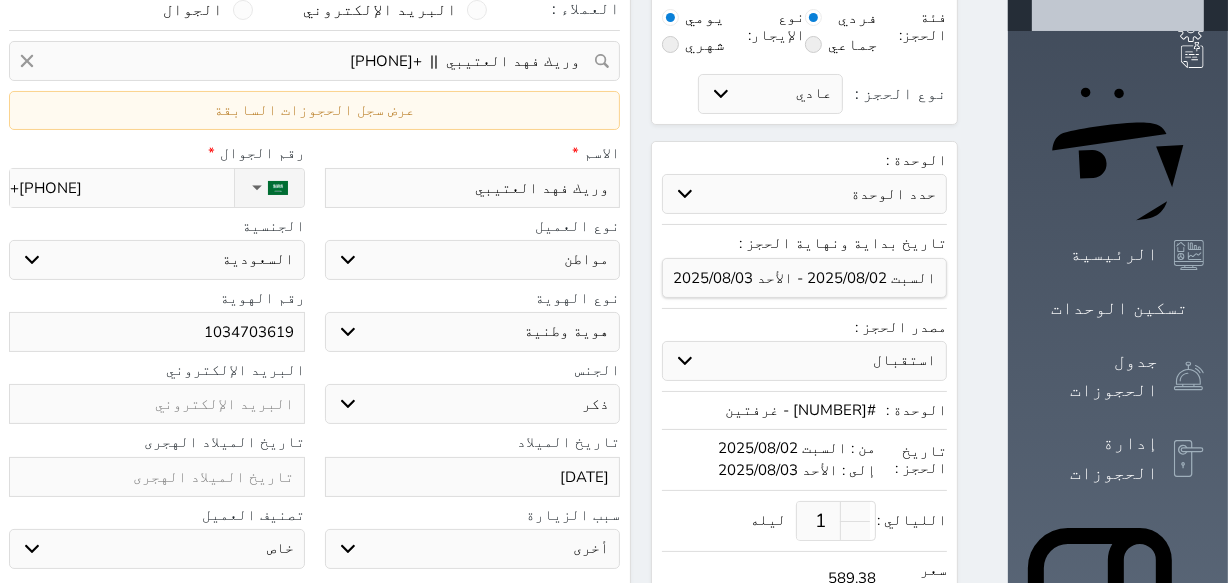 scroll, scrollTop: 454, scrollLeft: 0, axis: vertical 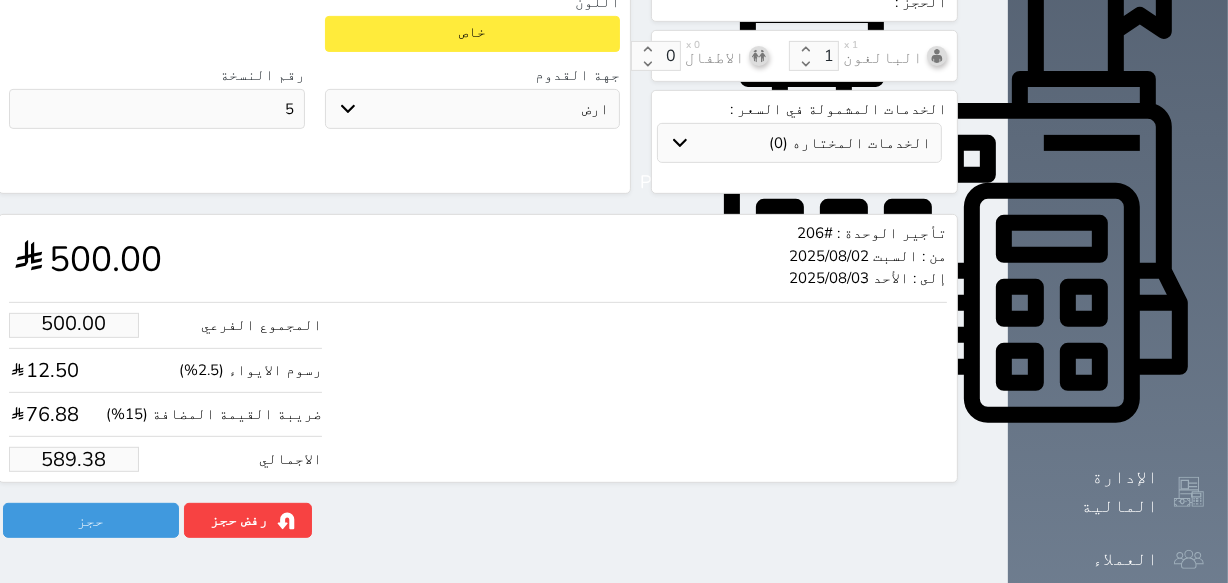 drag, startPoint x: 60, startPoint y: 409, endPoint x: 173, endPoint y: 418, distance: 113.35784 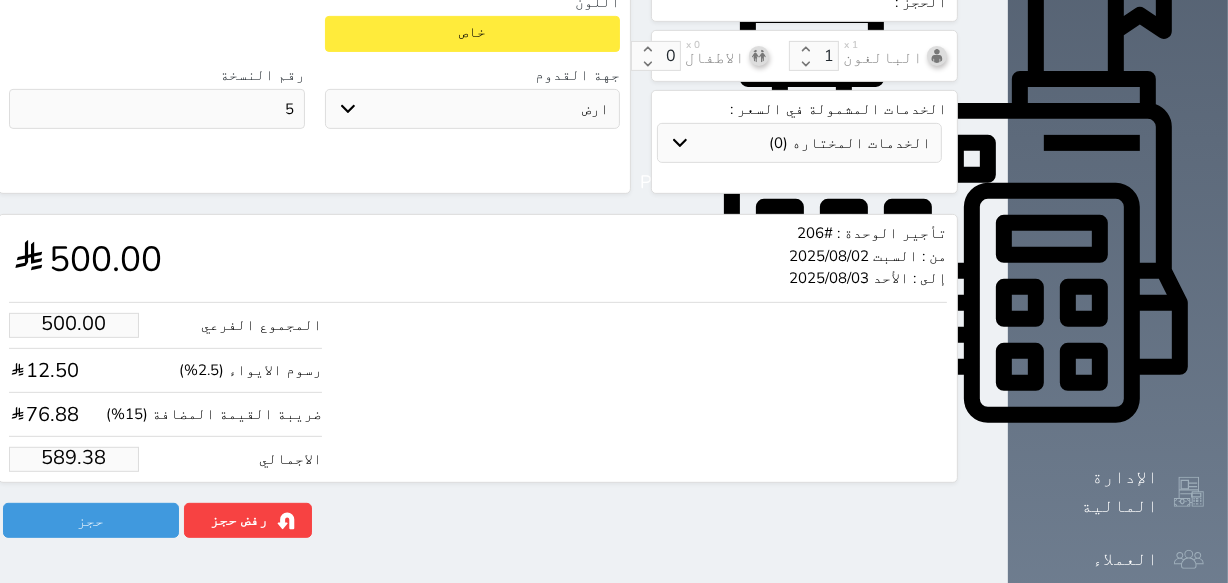 type on "1.70" 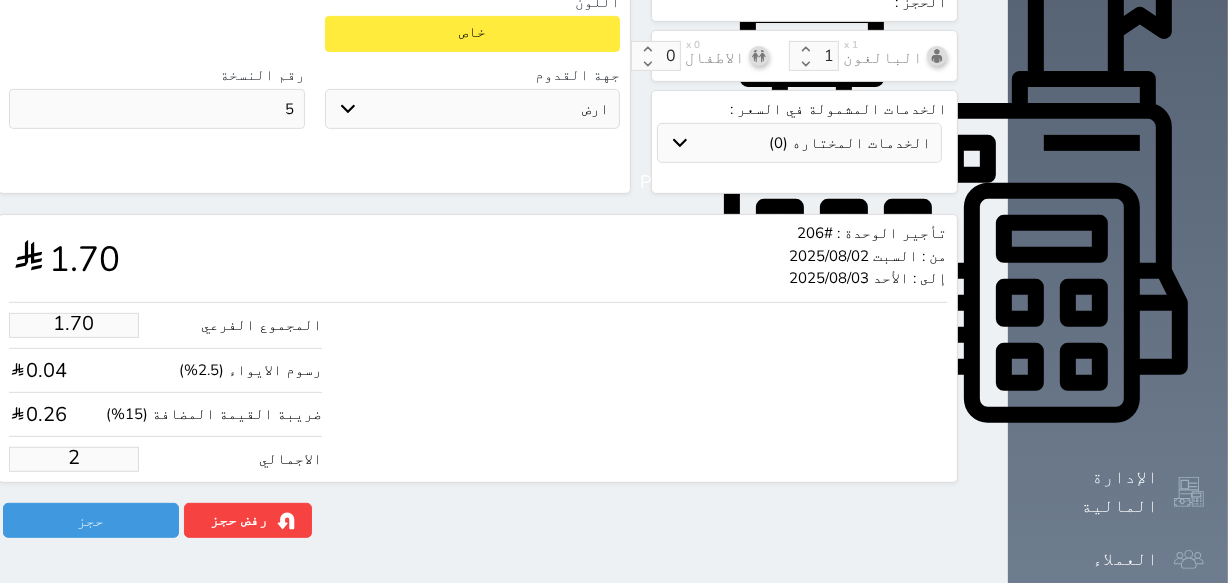 type on "24.60" 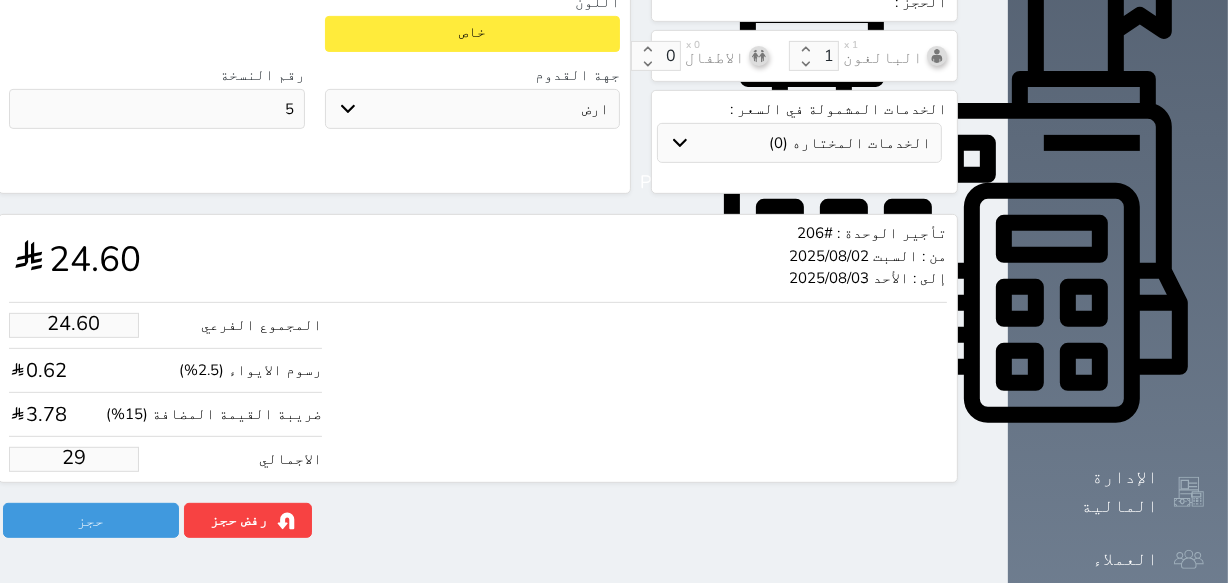 type on "246.02" 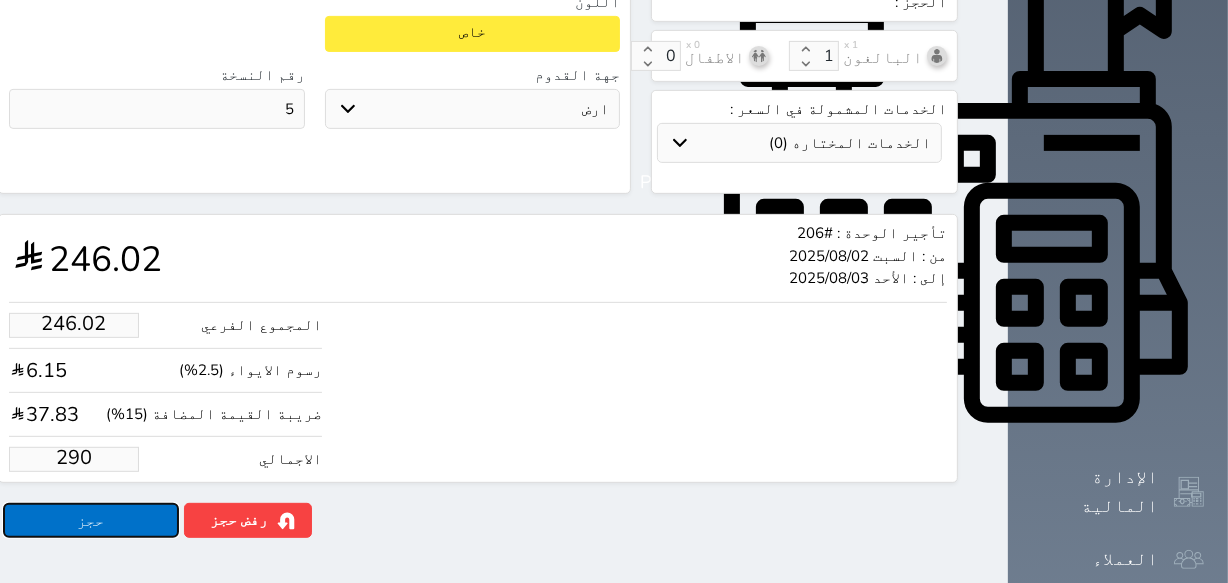 type on "290.00" 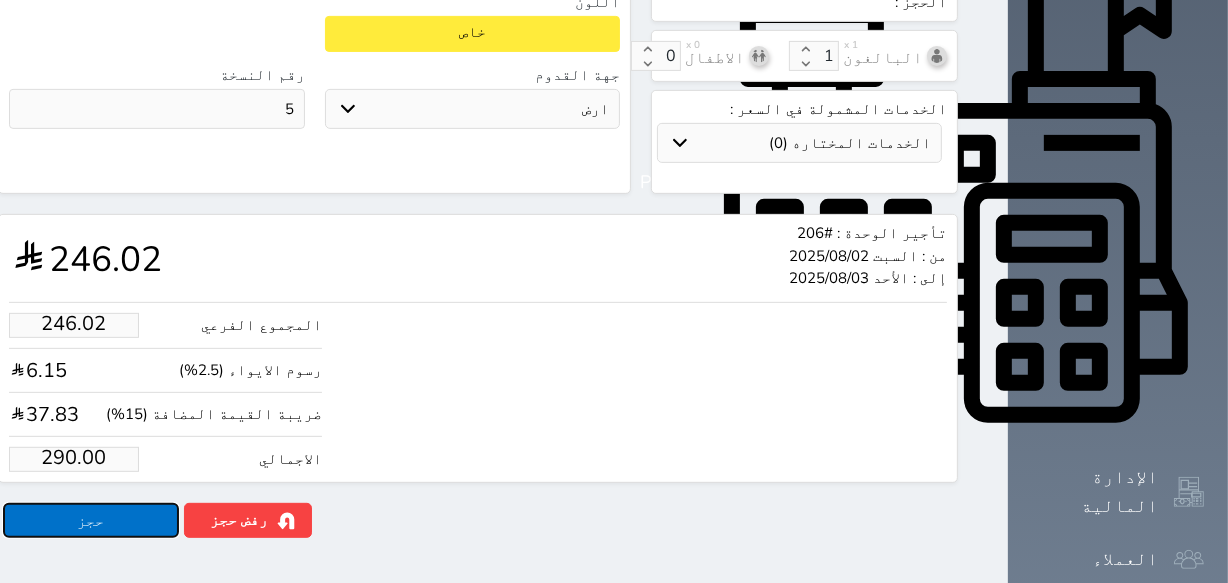 click on "حجز" at bounding box center (91, 520) 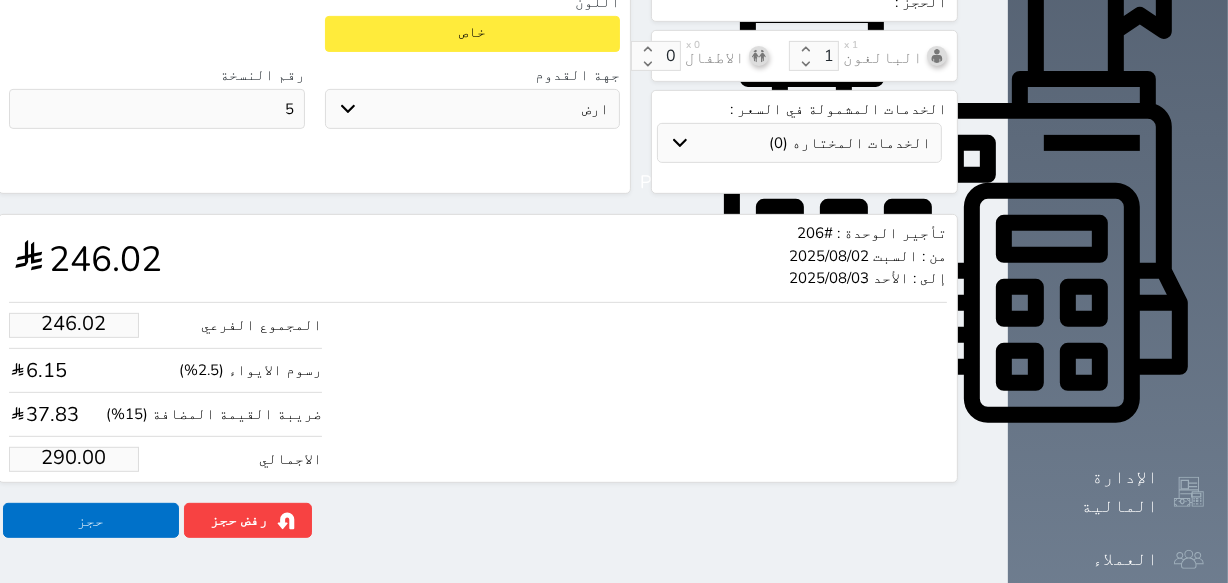 scroll, scrollTop: 0, scrollLeft: 0, axis: both 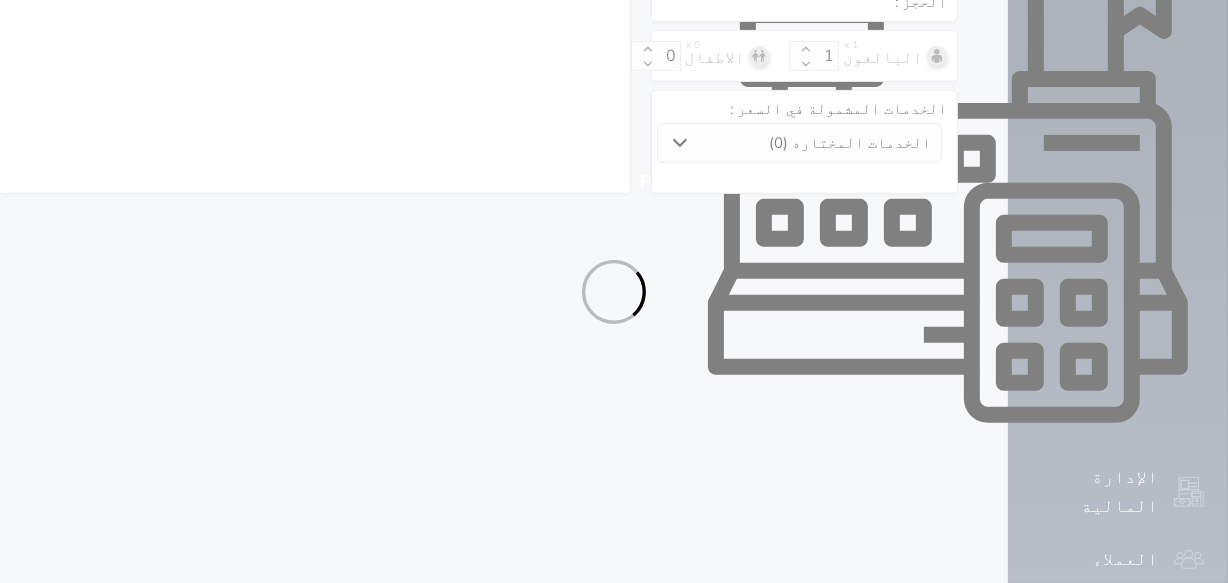 select on "1" 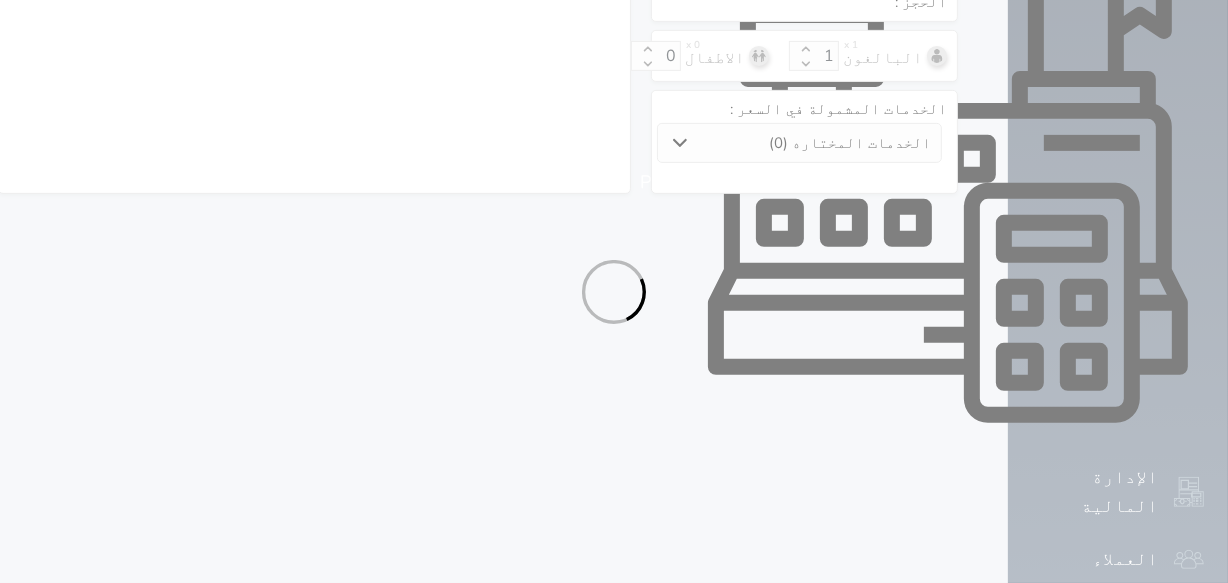 select on "113" 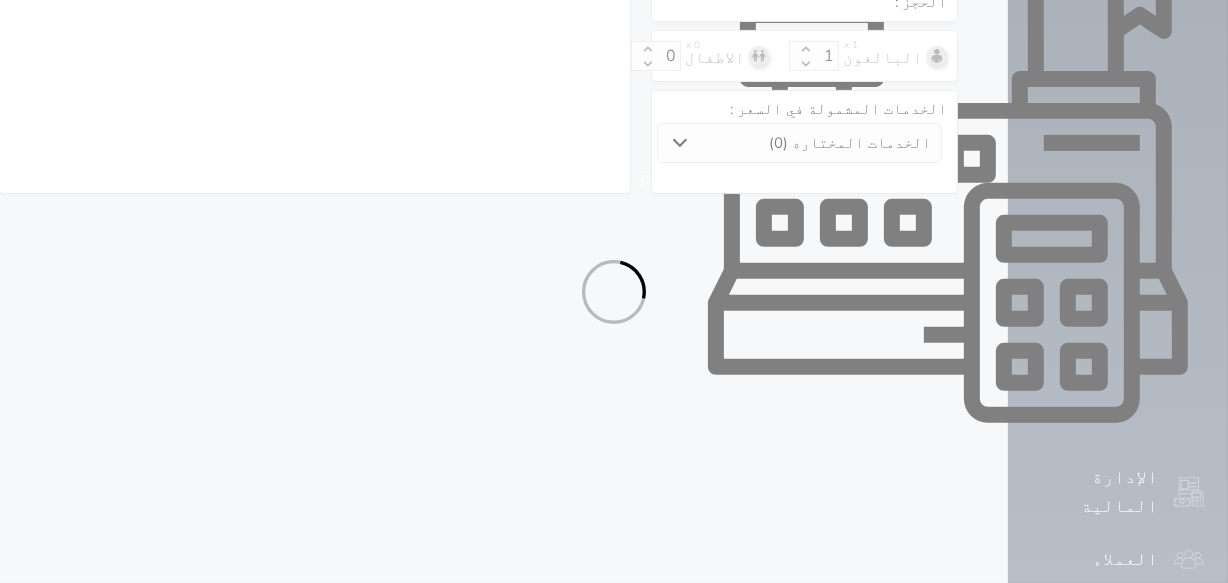 select on "1" 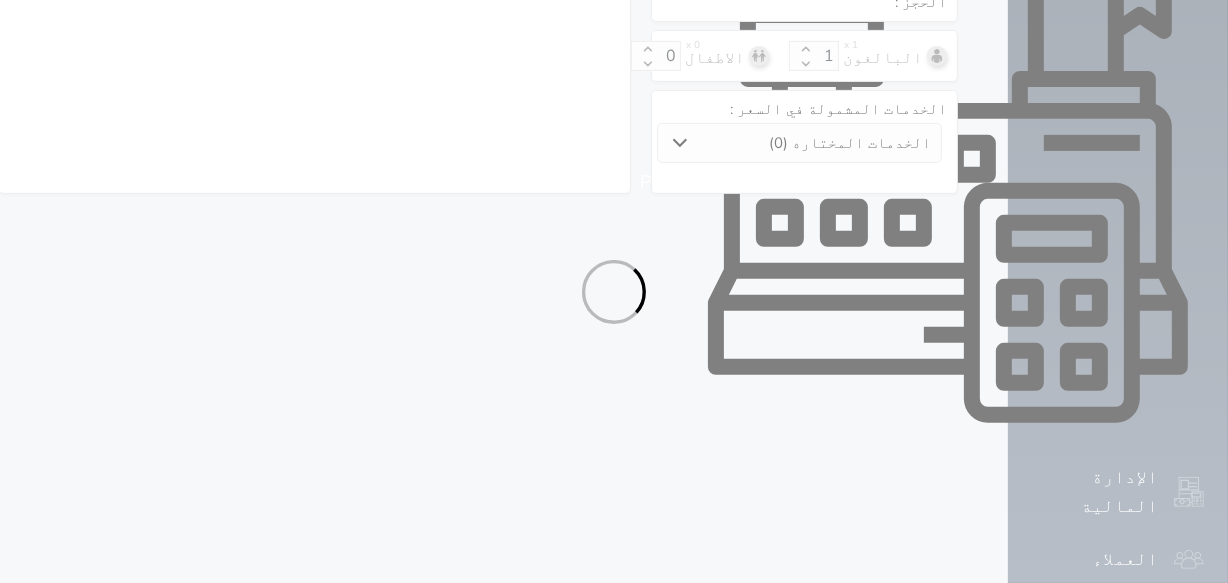 select on "7" 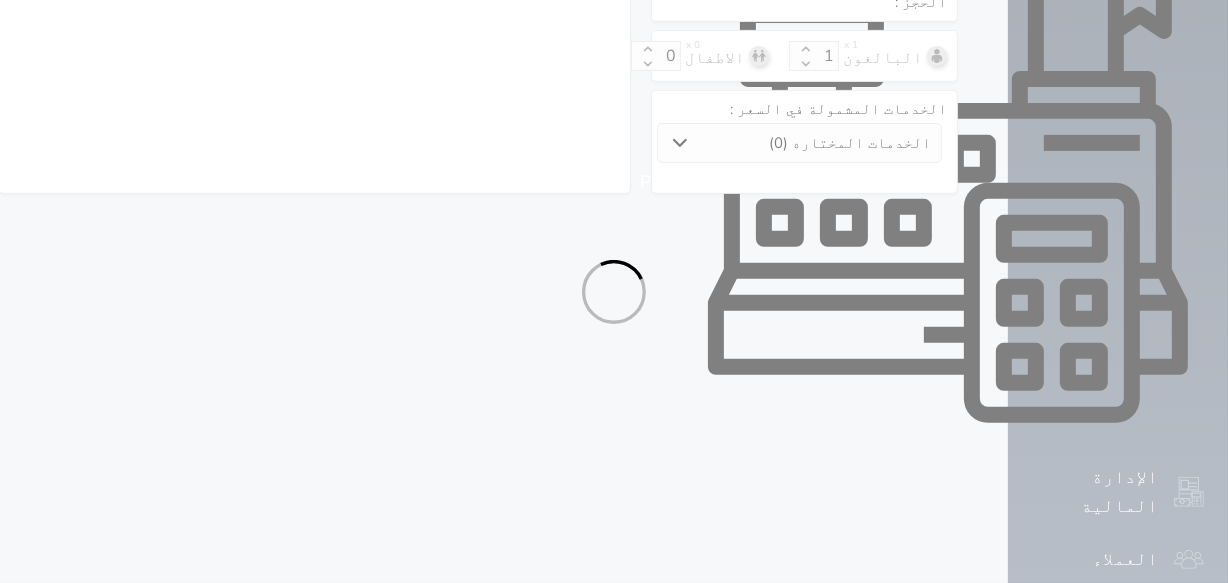 select on "1557" 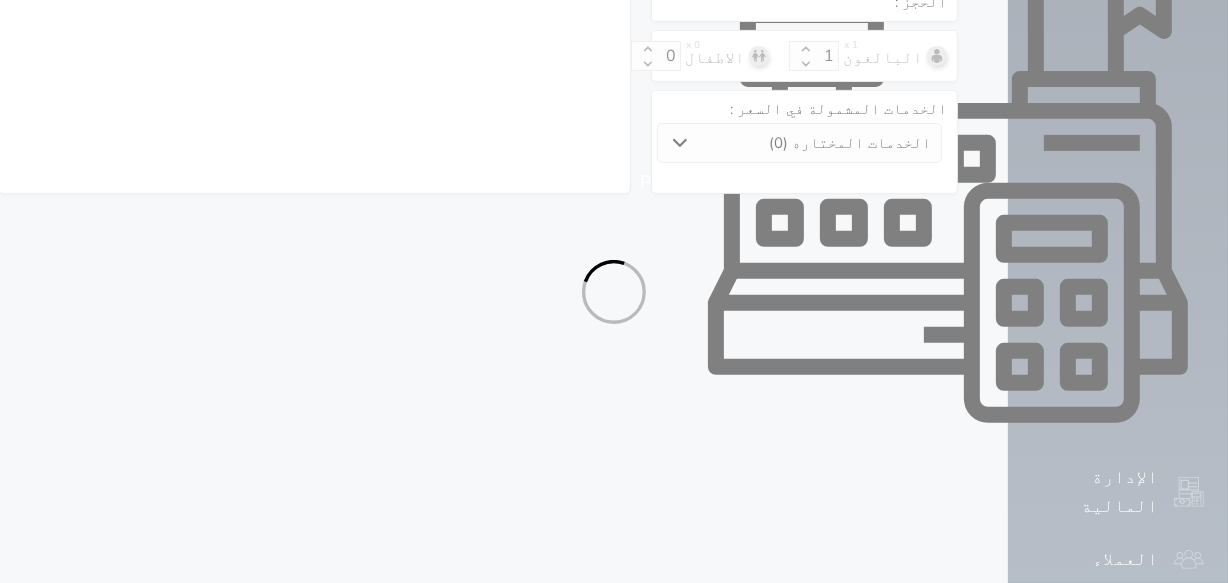 select on "9" 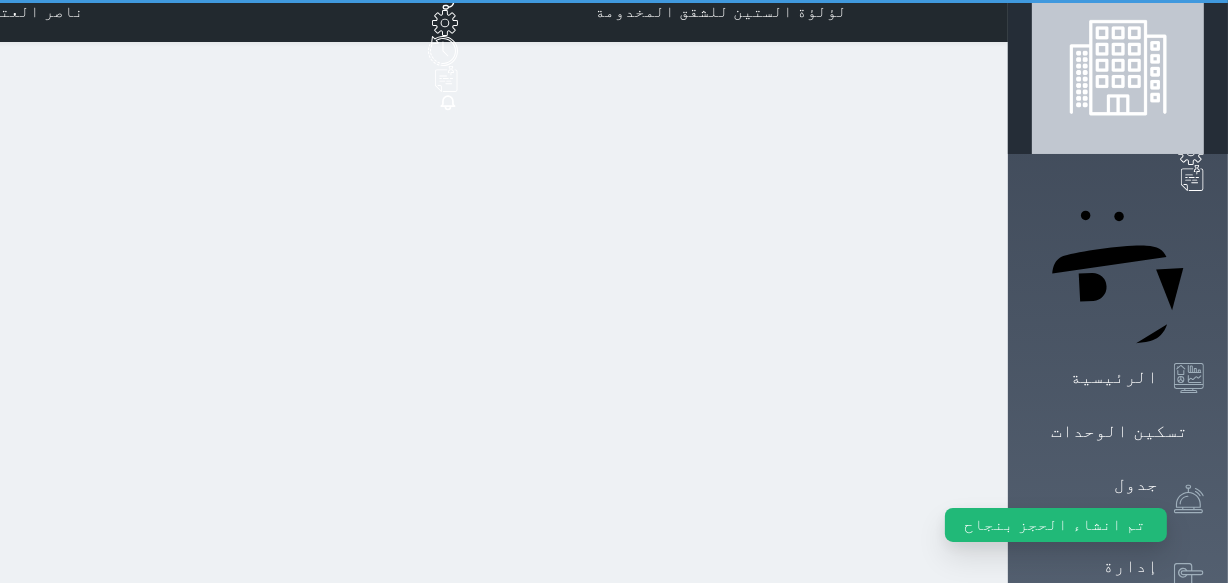 scroll, scrollTop: 0, scrollLeft: 0, axis: both 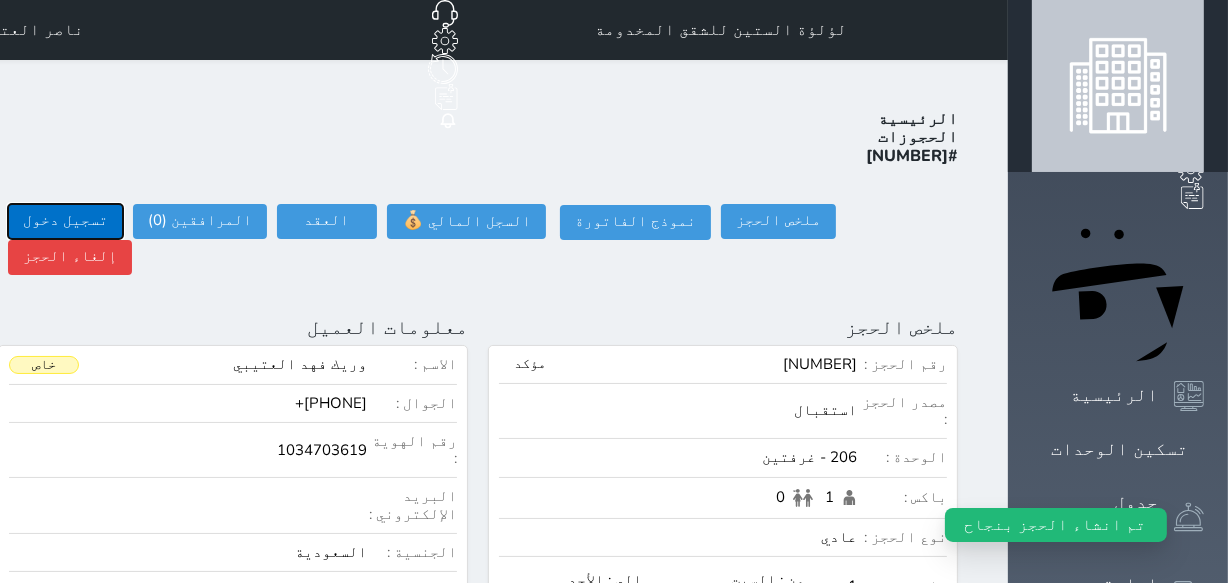 click on "تسجيل دخول" at bounding box center [65, 221] 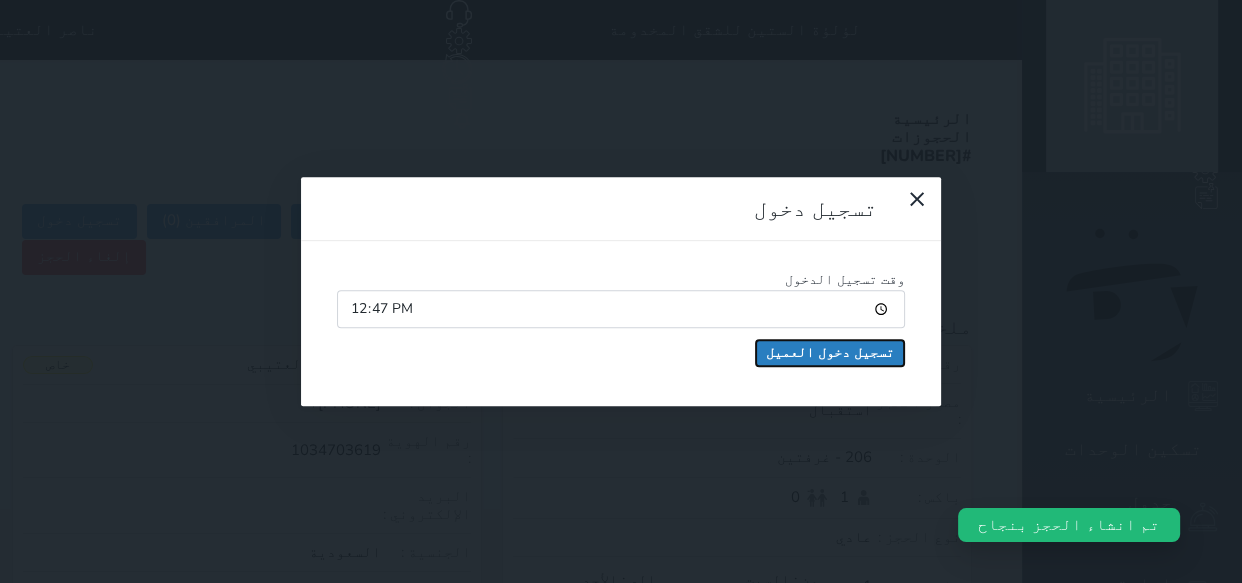 click on "تسجيل دخول العميل" at bounding box center (830, 353) 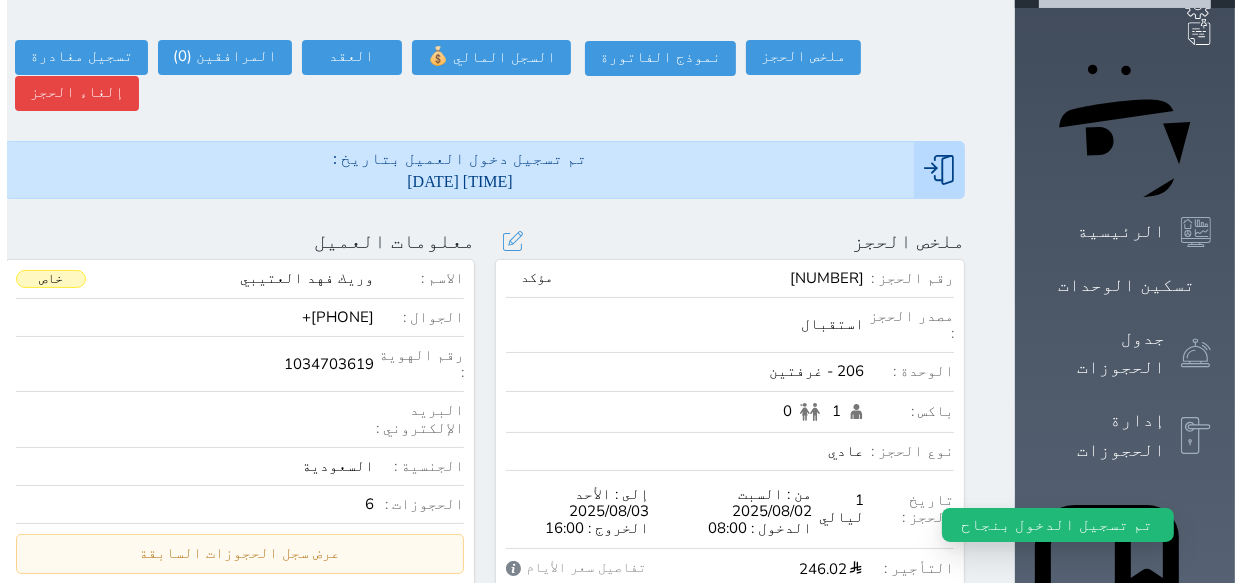 scroll, scrollTop: 181, scrollLeft: 0, axis: vertical 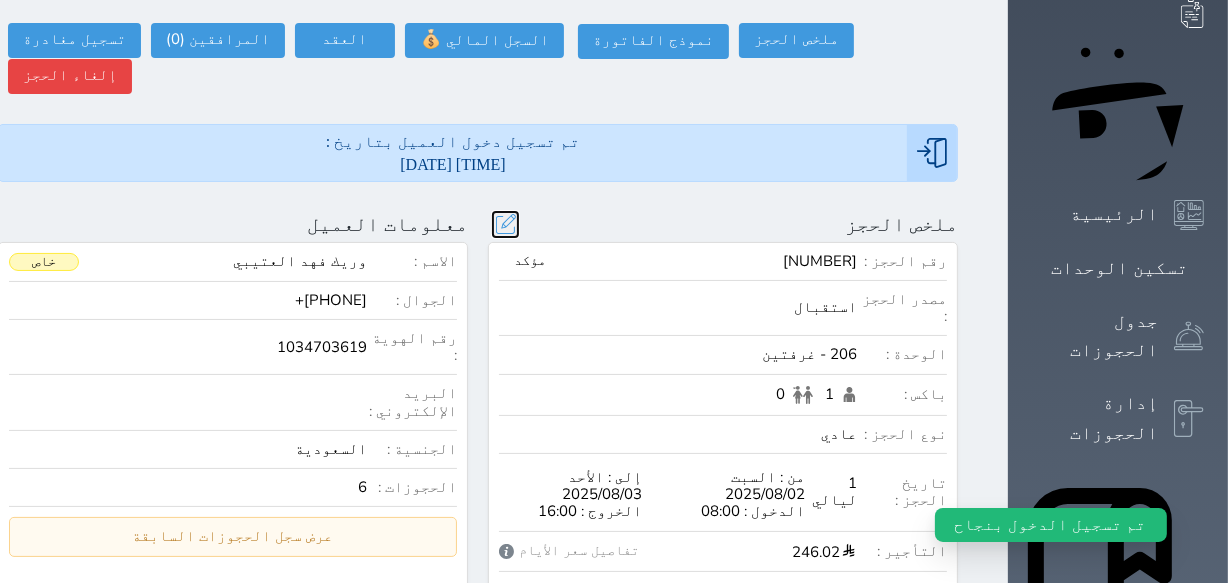 click at bounding box center (505, 224) 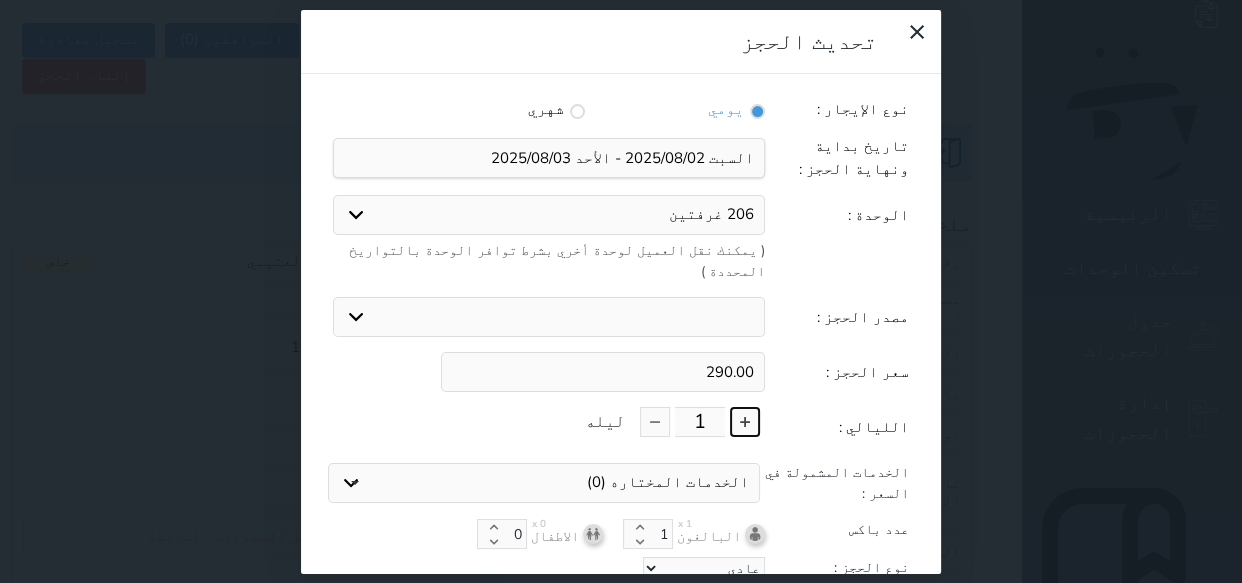 click at bounding box center (745, 422) 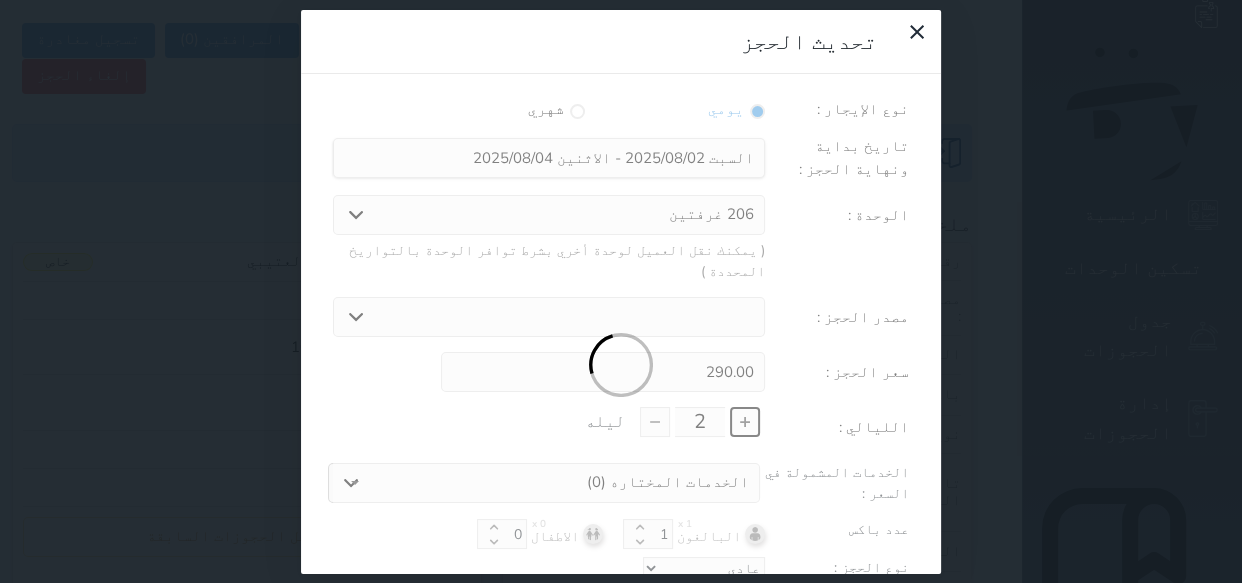 type on "580.00" 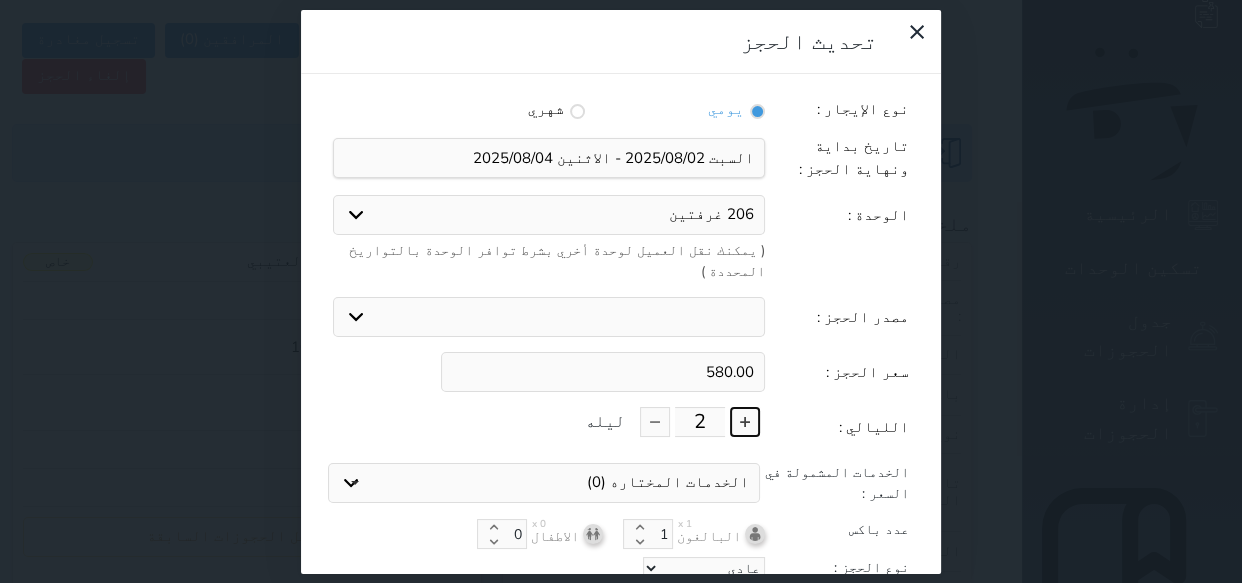 click at bounding box center [745, 422] 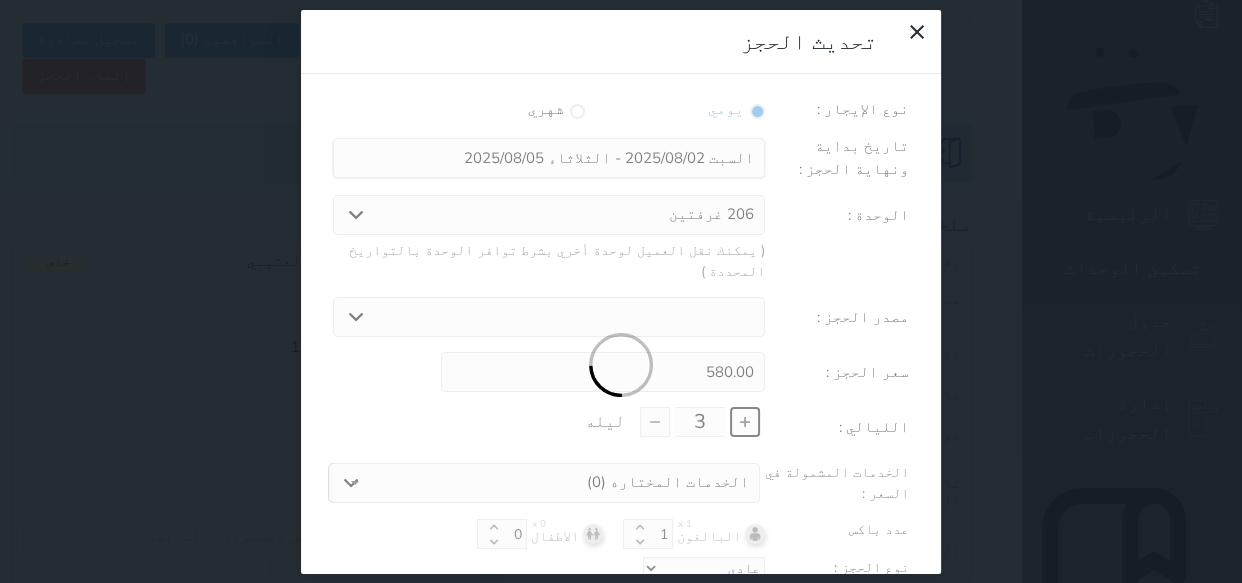 type on "870.00" 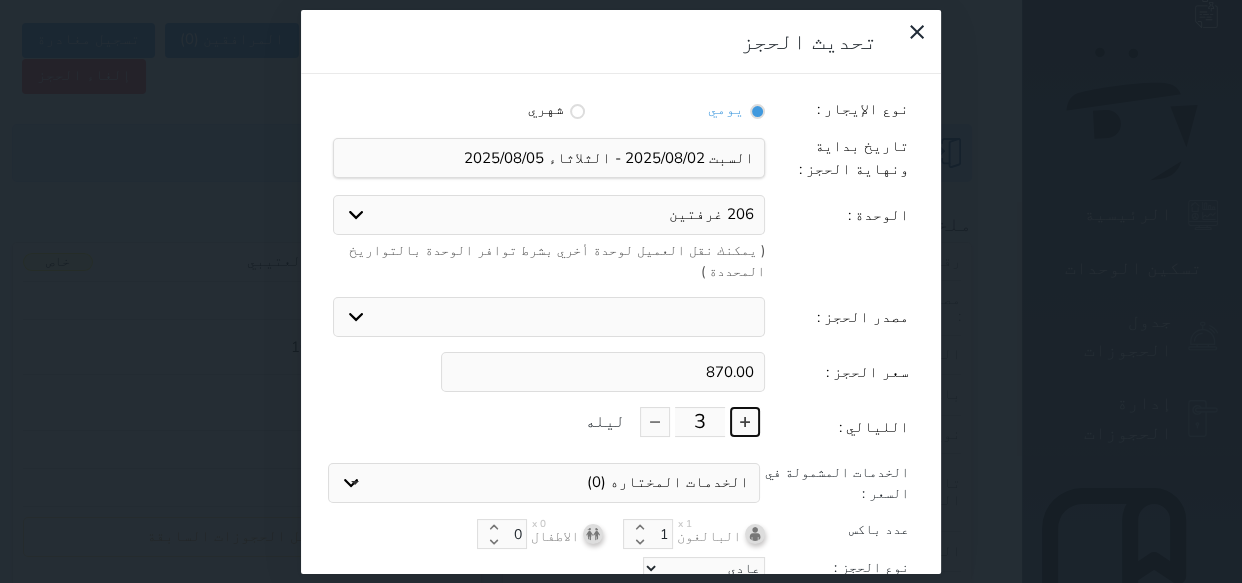 drag, startPoint x: 759, startPoint y: 392, endPoint x: 761, endPoint y: 407, distance: 15.132746 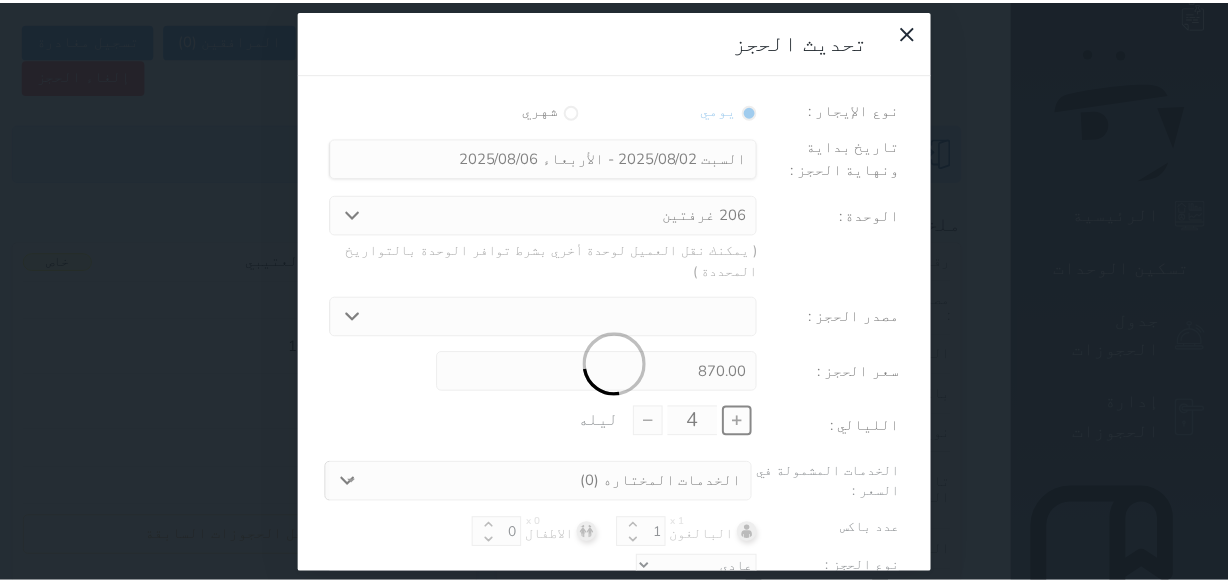 scroll, scrollTop: 44, scrollLeft: 0, axis: vertical 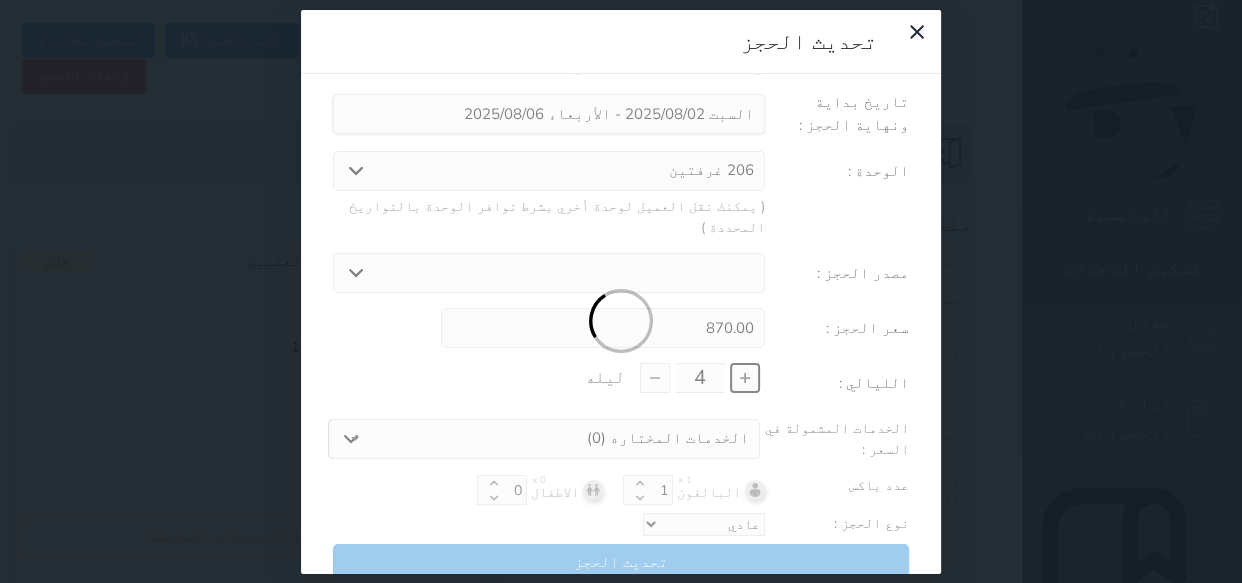 type on "1160.00" 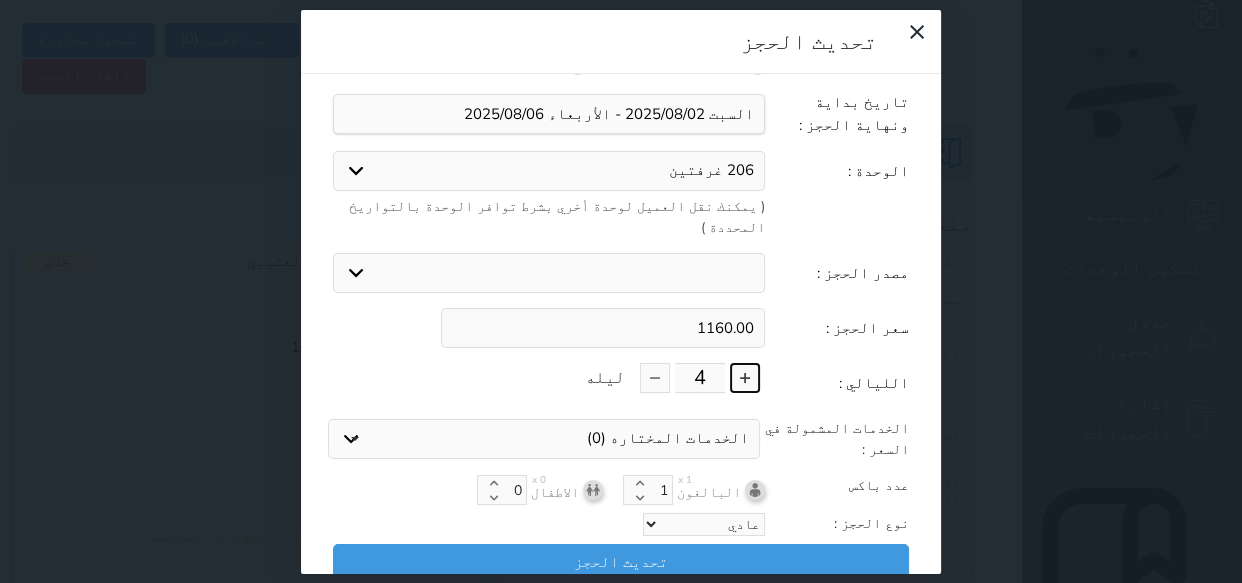 click at bounding box center (745, 378) 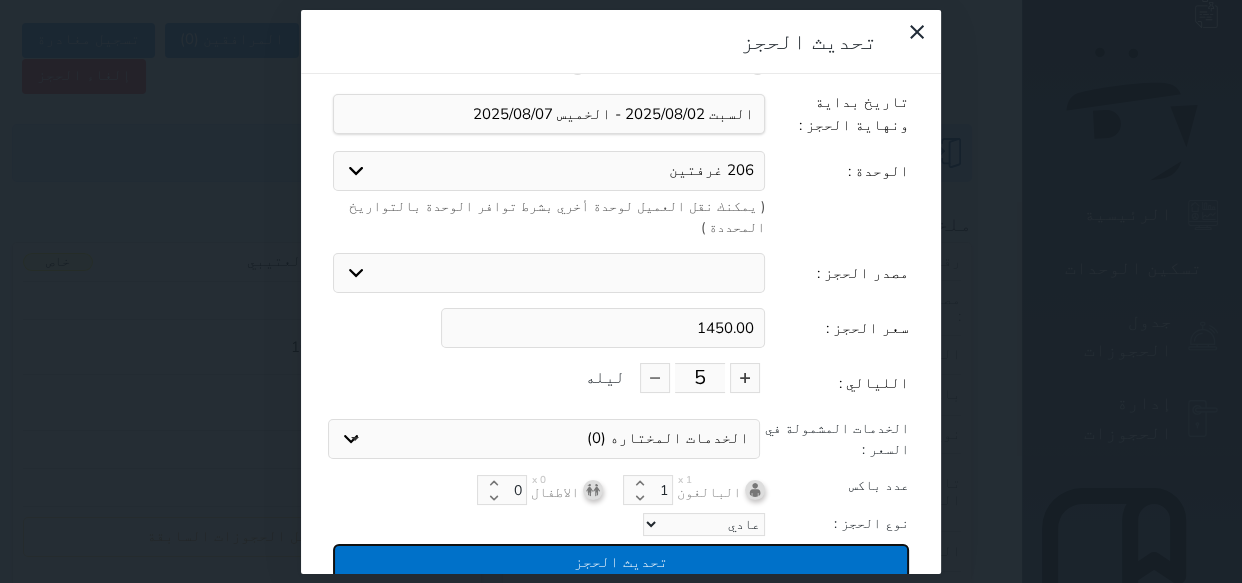 click on "تحديث الحجز" at bounding box center (621, 561) 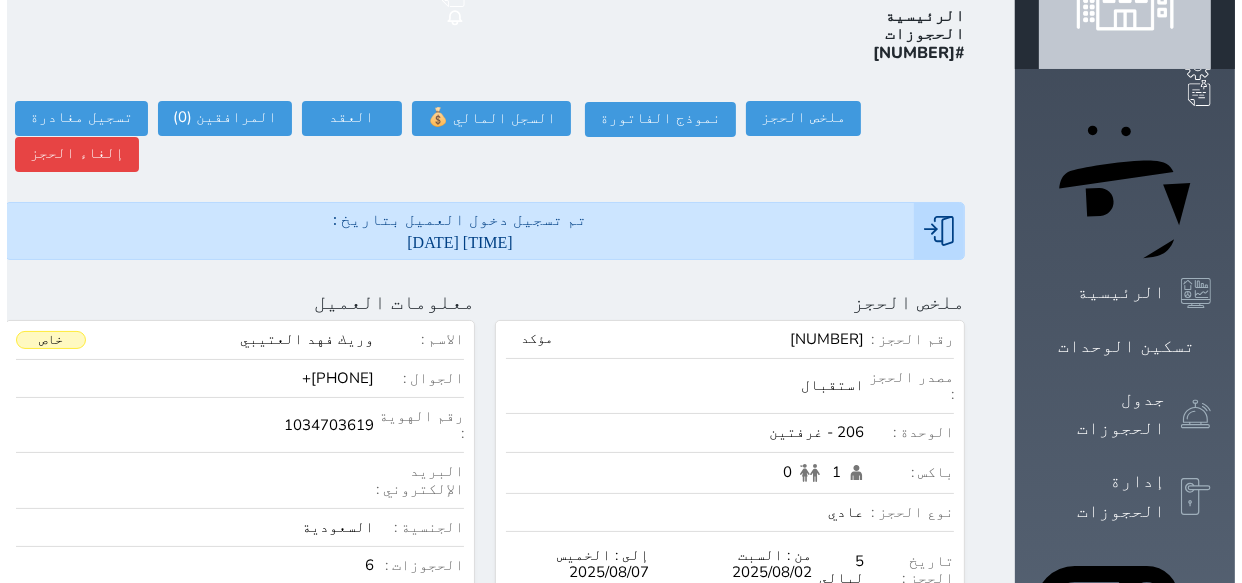 scroll, scrollTop: 0, scrollLeft: 0, axis: both 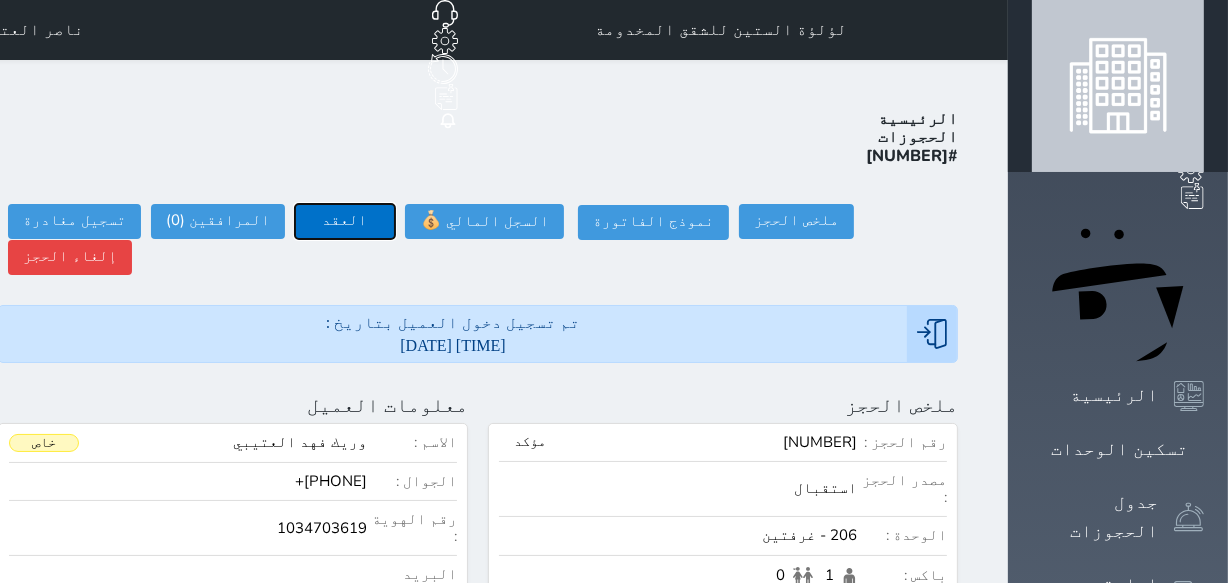 click on "العقد" at bounding box center (345, 221) 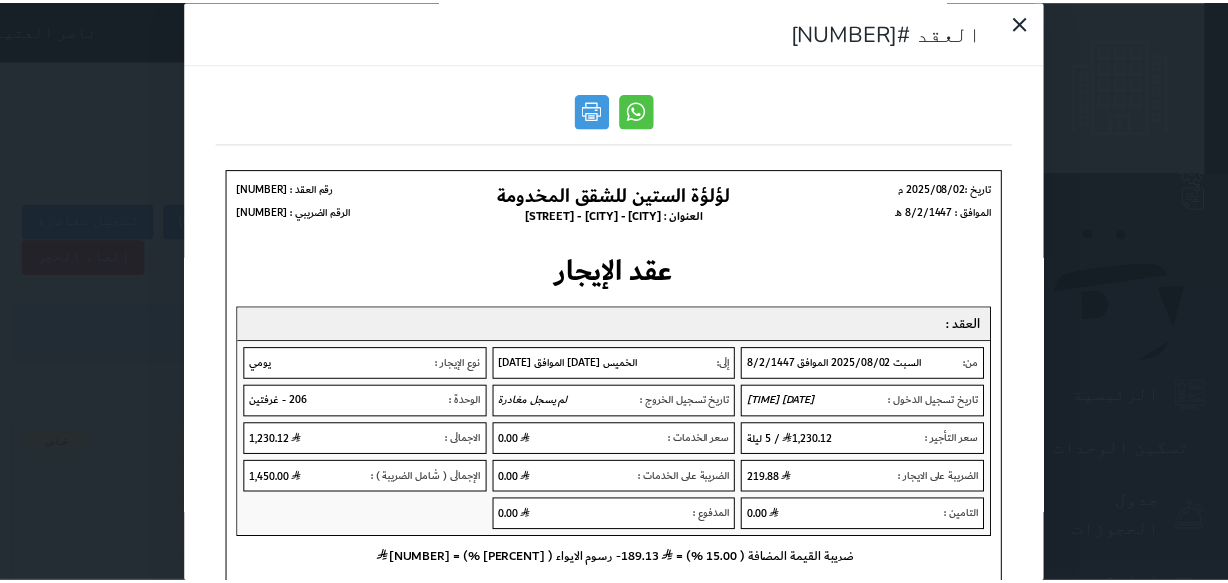 scroll, scrollTop: 0, scrollLeft: 0, axis: both 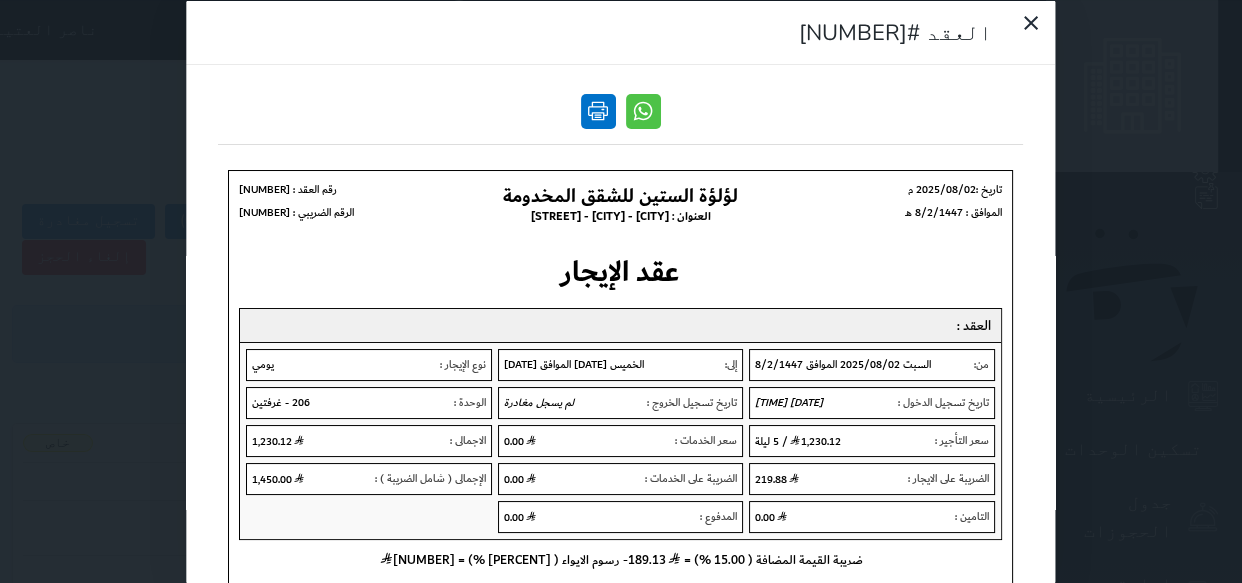 click at bounding box center [598, 110] 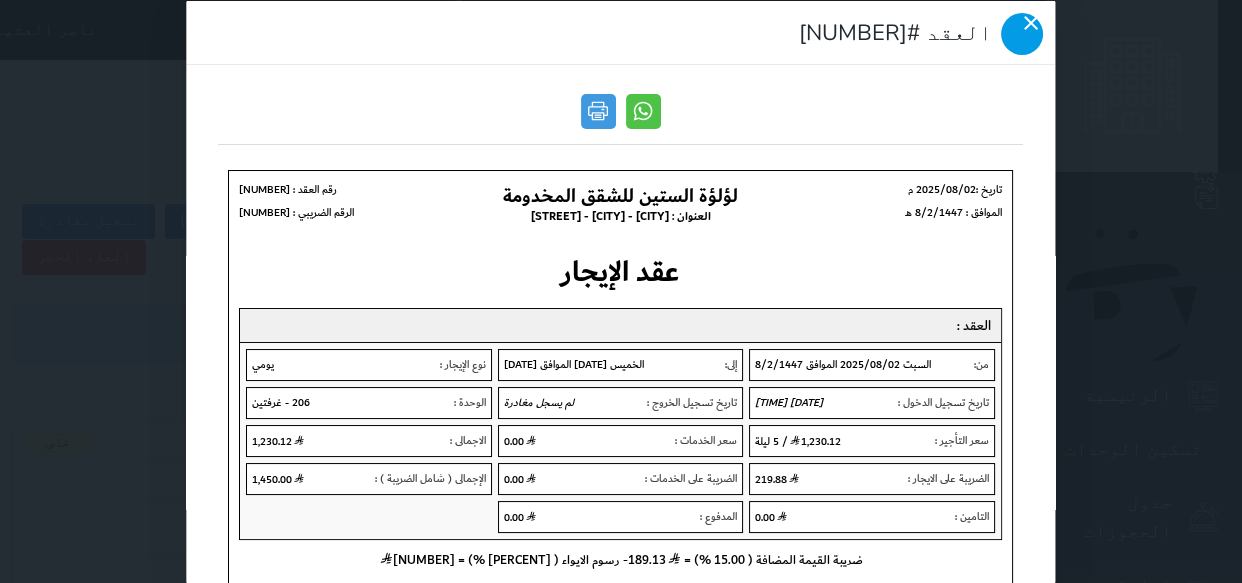 click 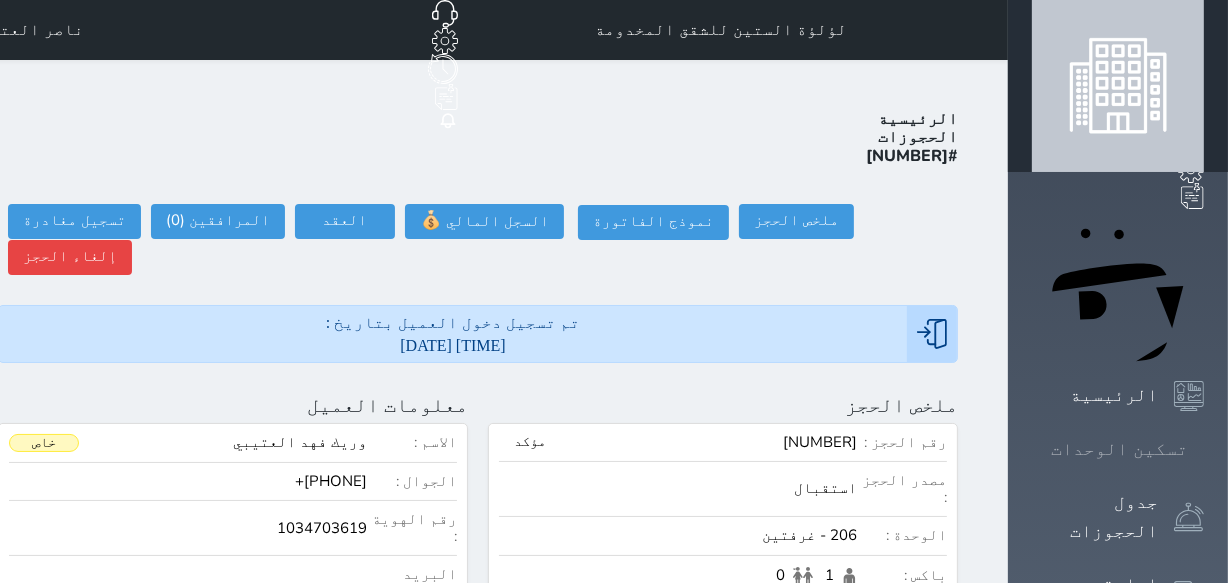 click 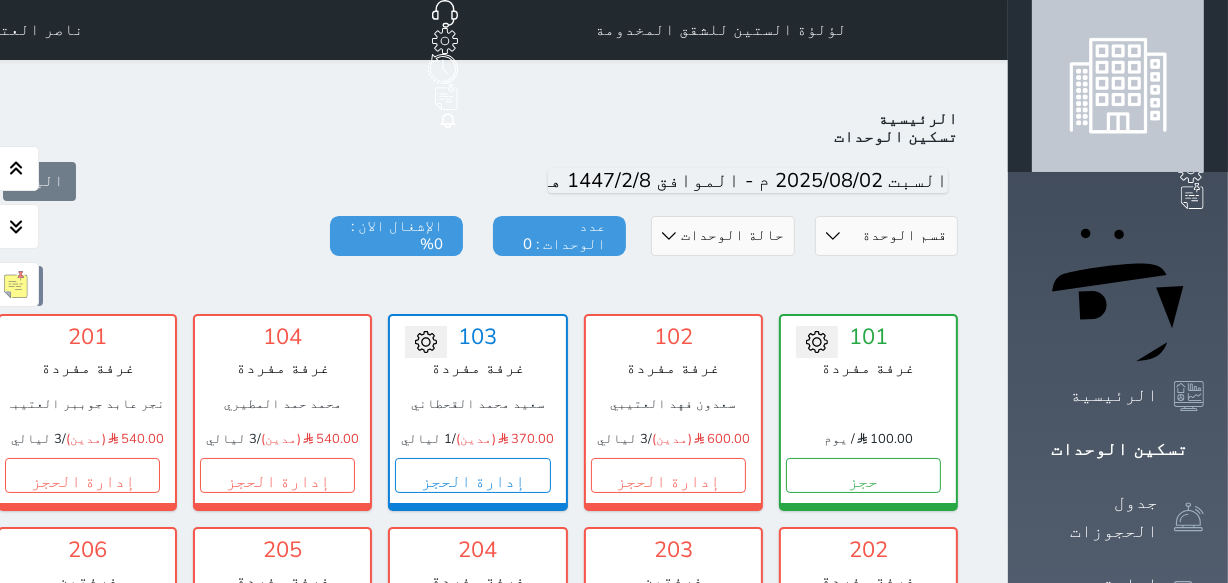 scroll, scrollTop: 78, scrollLeft: 0, axis: vertical 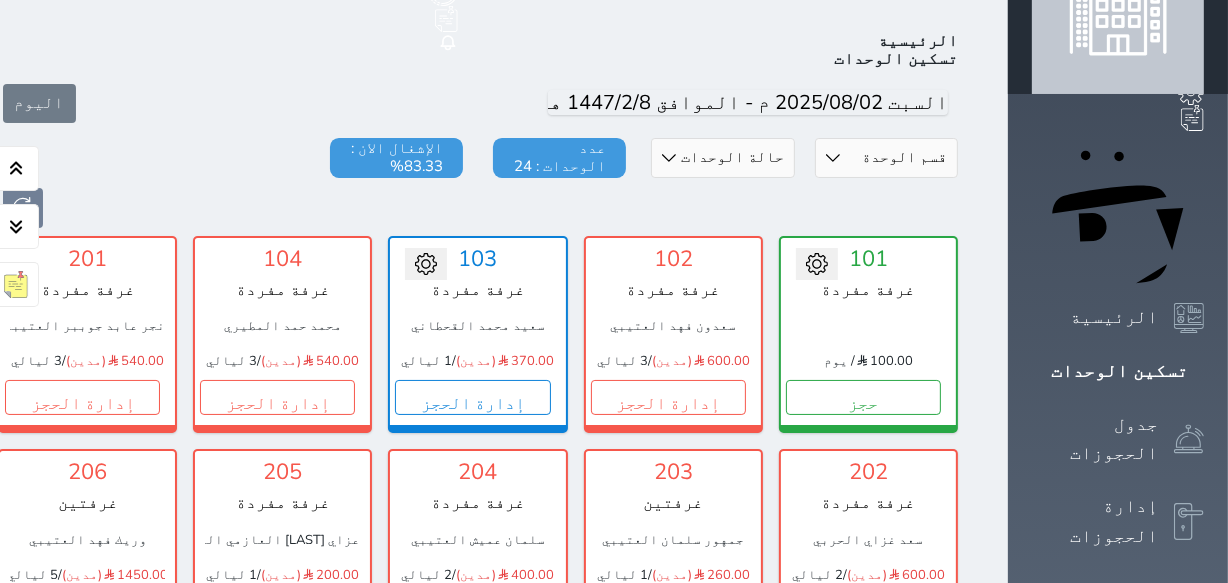 click on "إدارة الحجز" at bounding box center [277, 611] 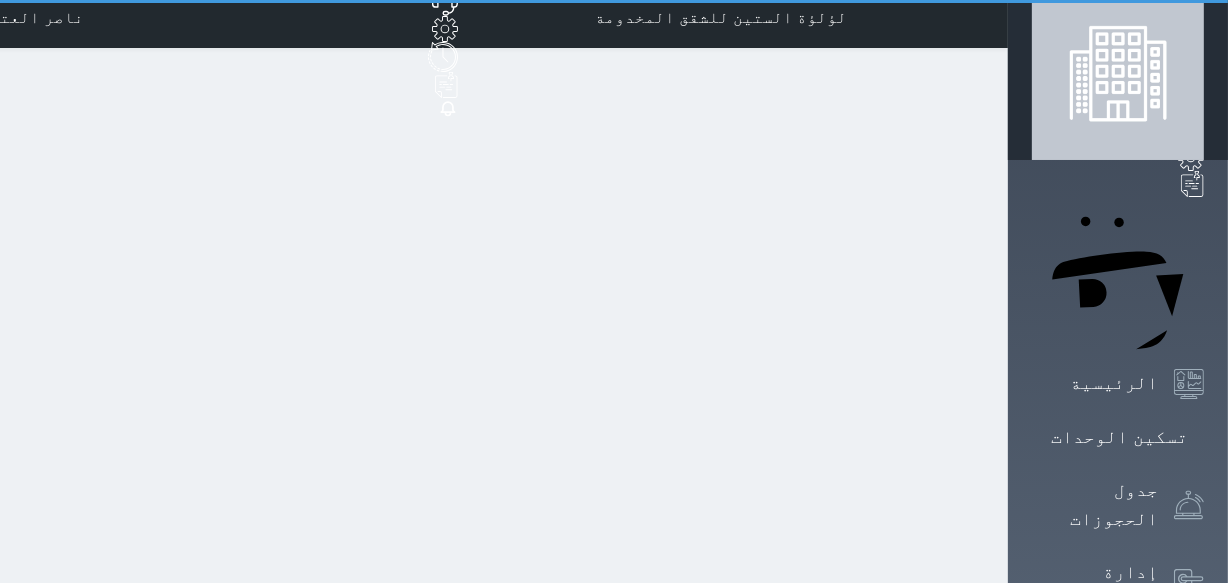 scroll, scrollTop: 0, scrollLeft: 0, axis: both 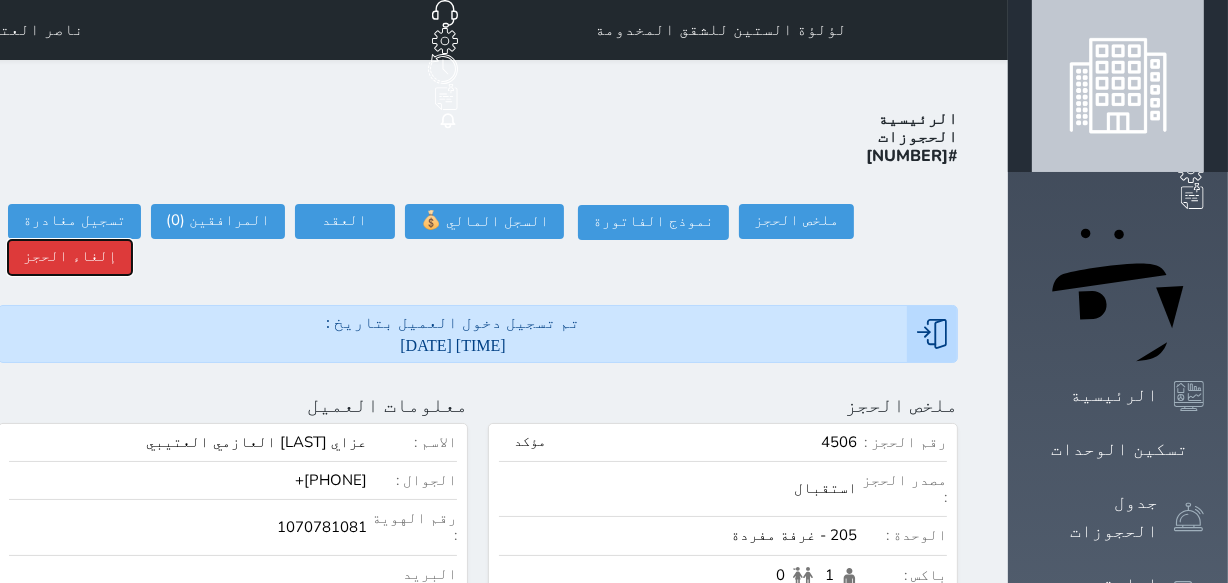 click on "إلغاء الحجز" at bounding box center [70, 257] 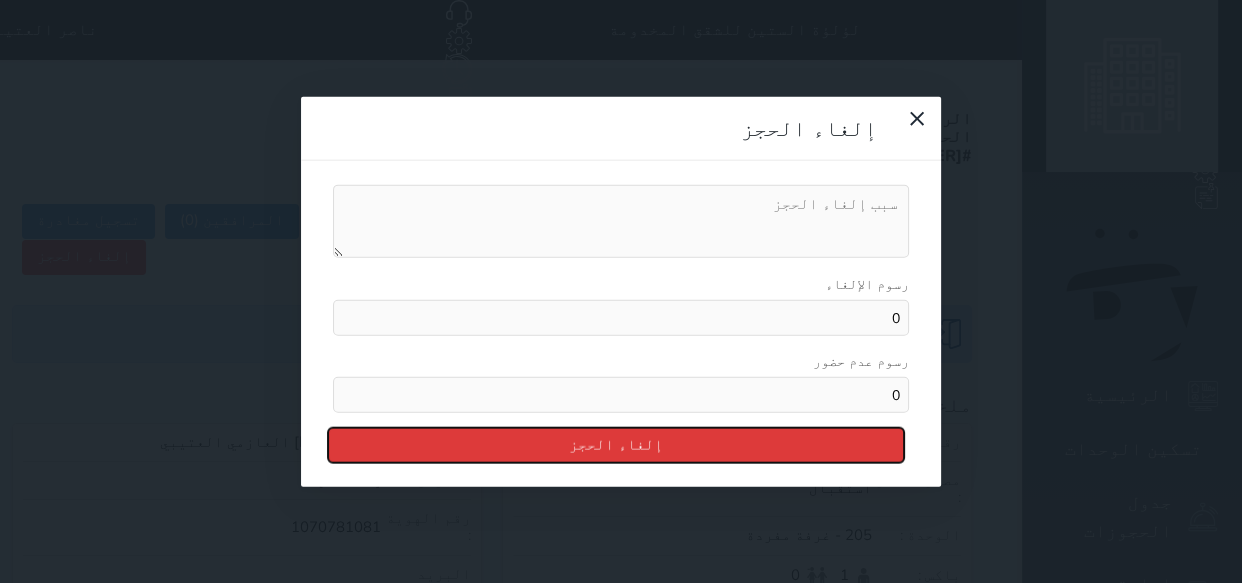 click on "إلغاء الحجز" at bounding box center (616, 445) 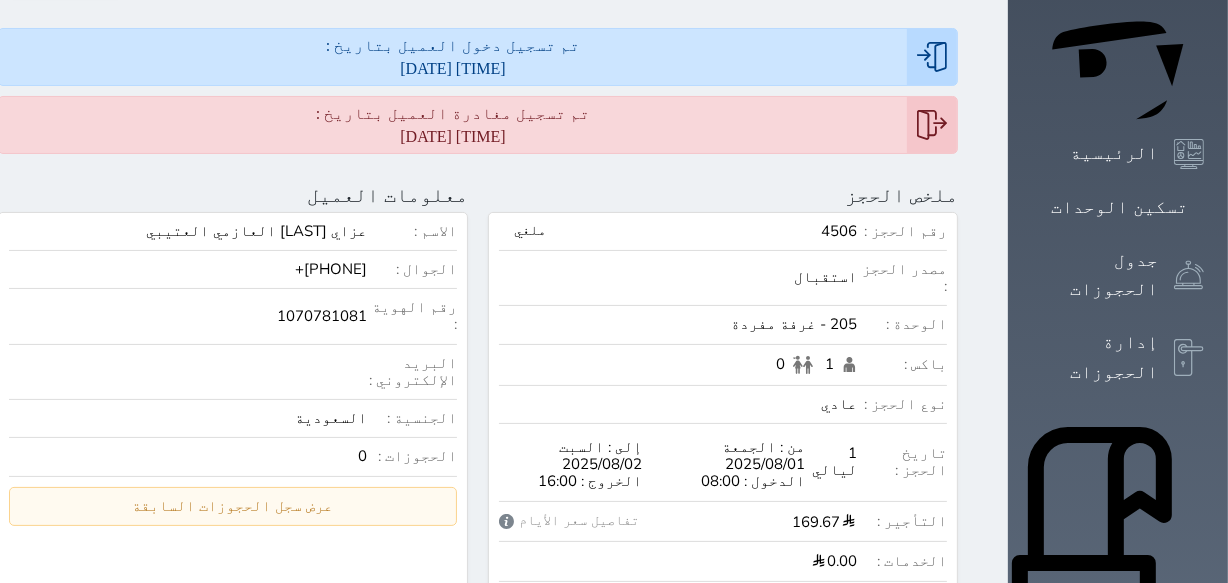 scroll, scrollTop: 272, scrollLeft: 0, axis: vertical 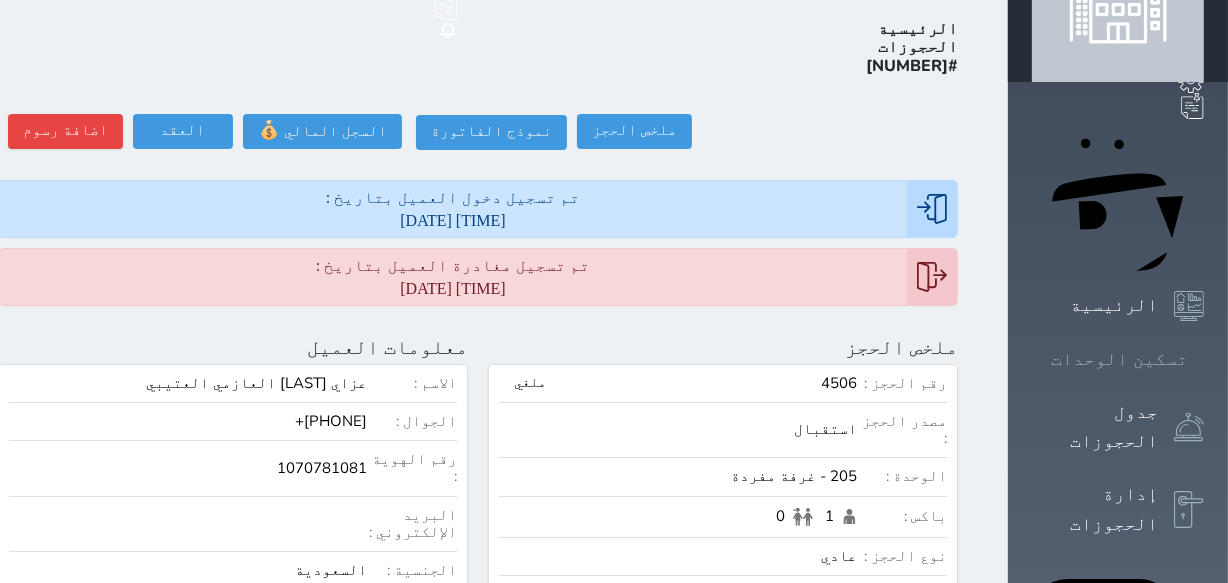 click 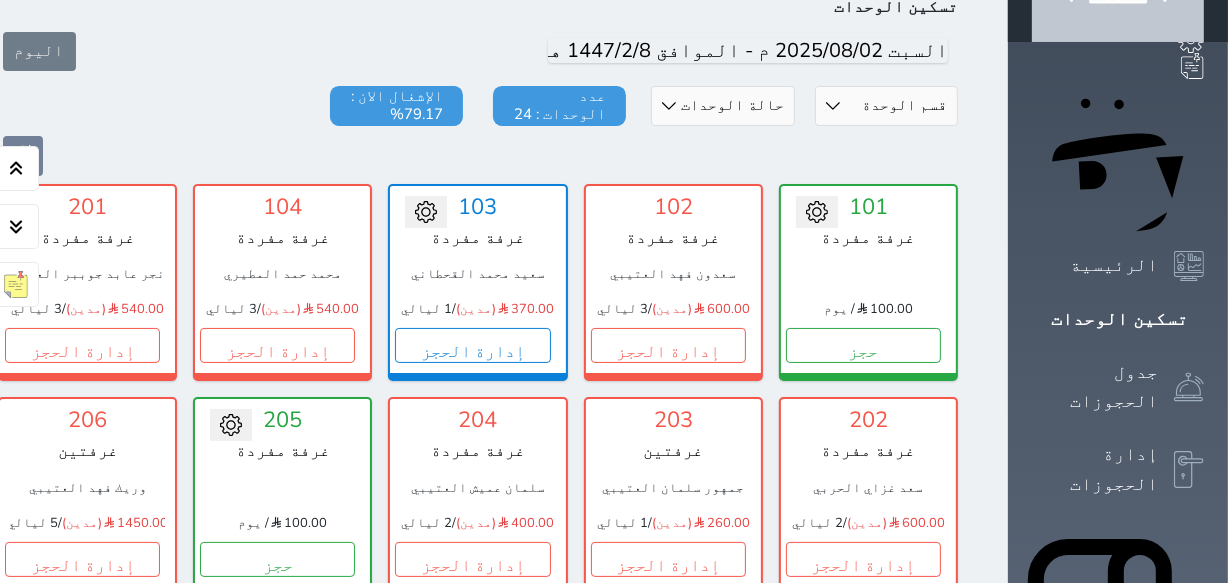 scroll, scrollTop: 78, scrollLeft: 0, axis: vertical 